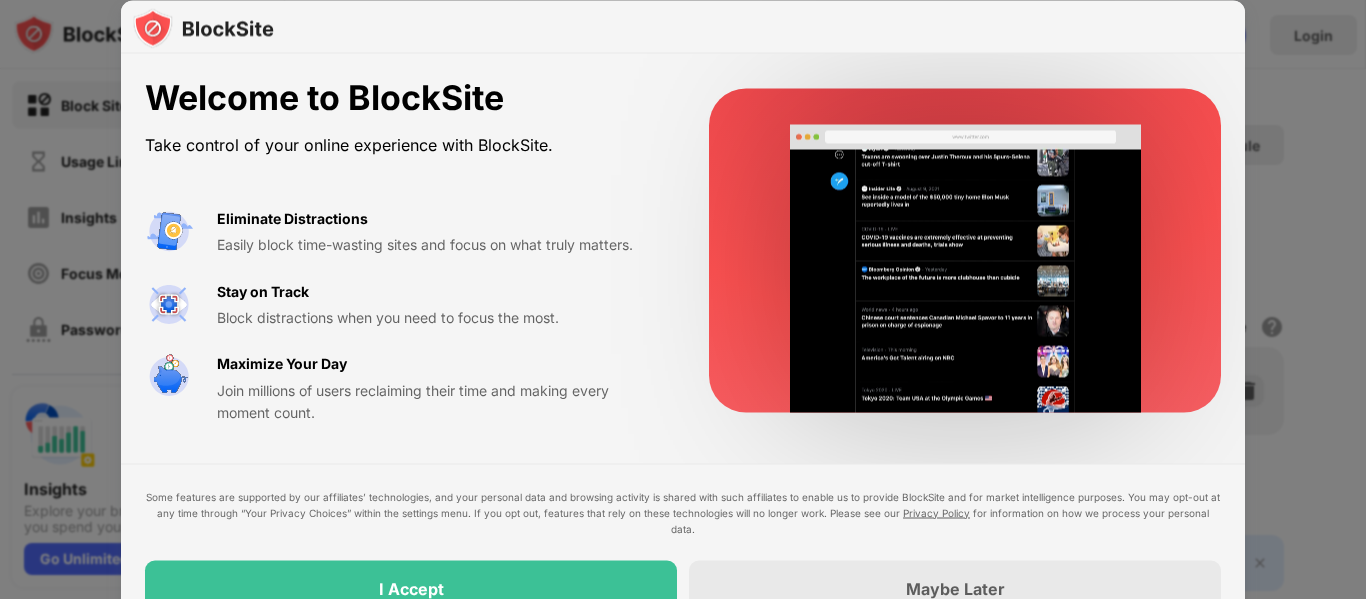 scroll, scrollTop: 0, scrollLeft: 0, axis: both 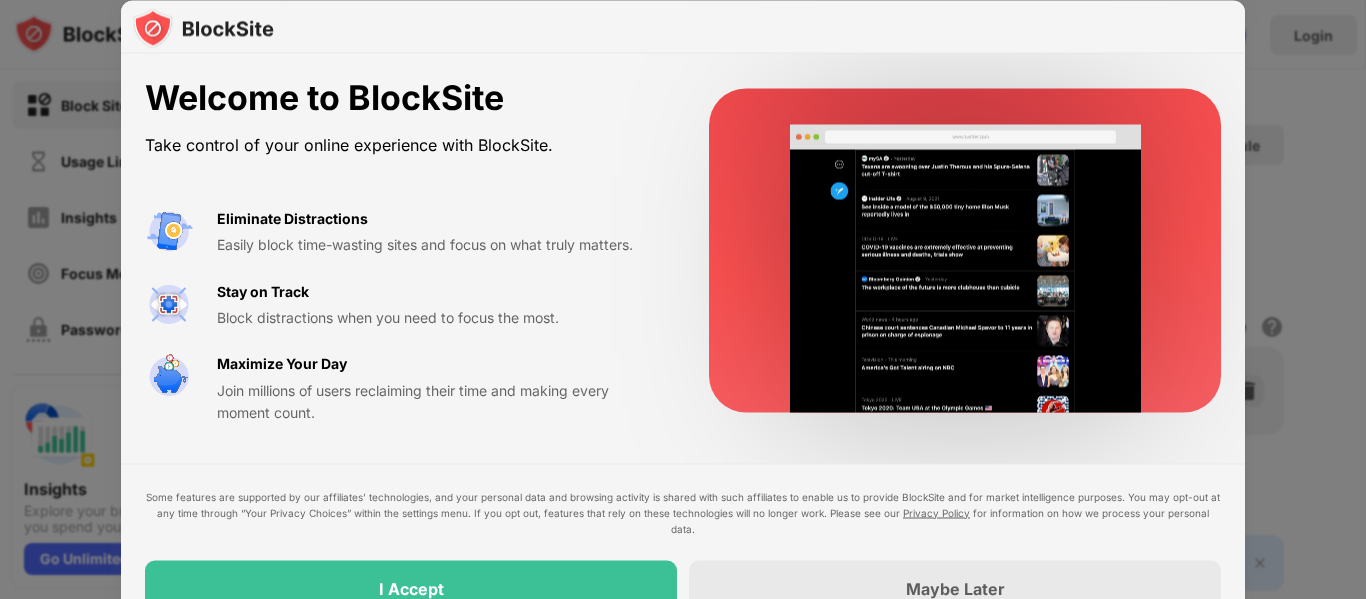 drag, startPoint x: 250, startPoint y: 348, endPoint x: 273, endPoint y: 256, distance: 94.83143 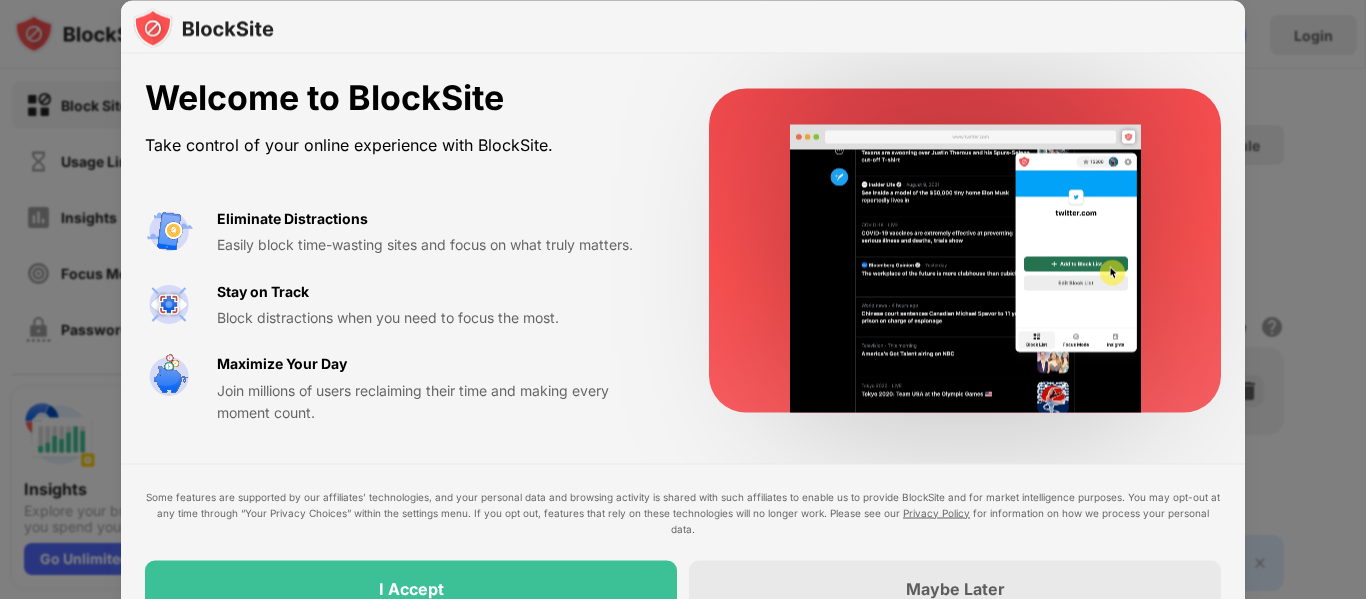 click on "Eliminate Distractions Easily block time-wasting sites and focus on what truly matters. Stay on Track Block distractions when you need to focus the most. Maximize Your Day Join millions of users reclaiming their time and making every moment count." at bounding box center [403, 315] 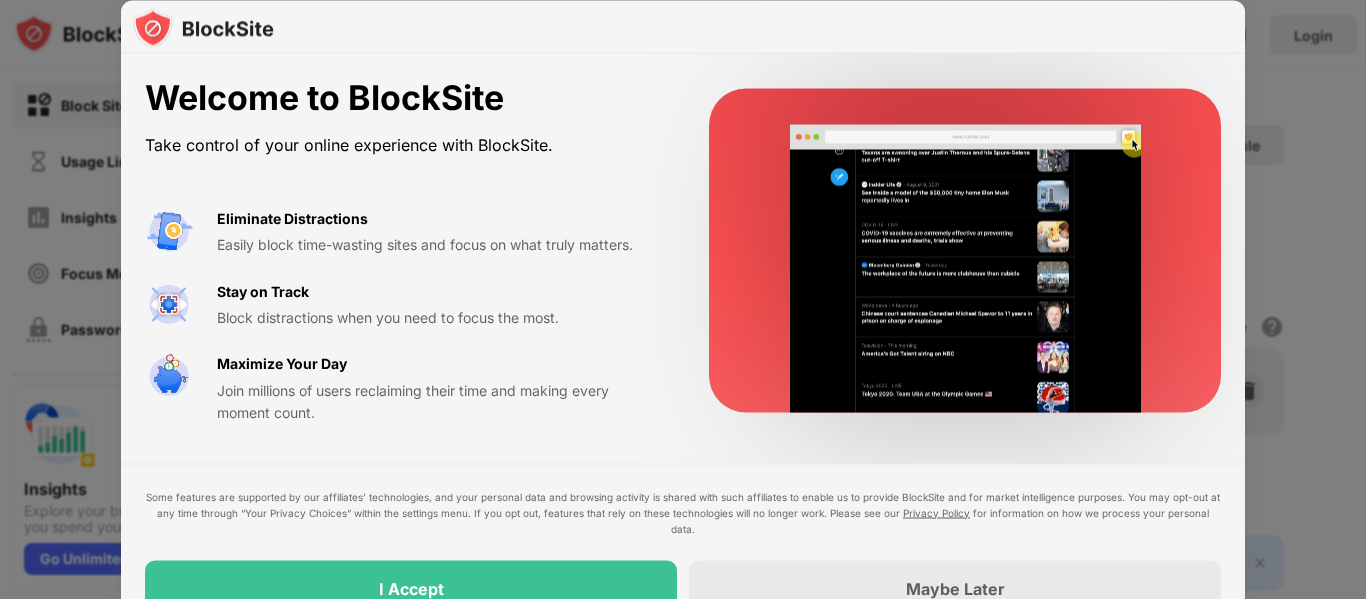 click on "Easily block time-wasting sites and focus on what truly matters." at bounding box center [439, 245] 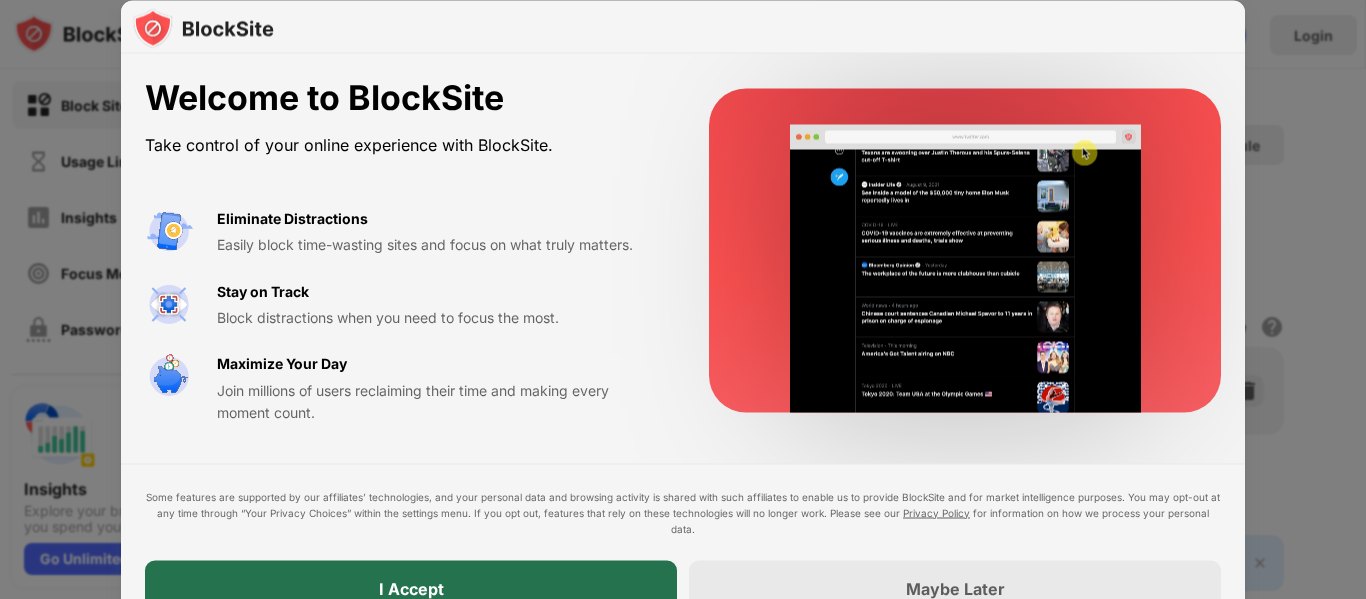 click on "I Accept" at bounding box center [411, 588] 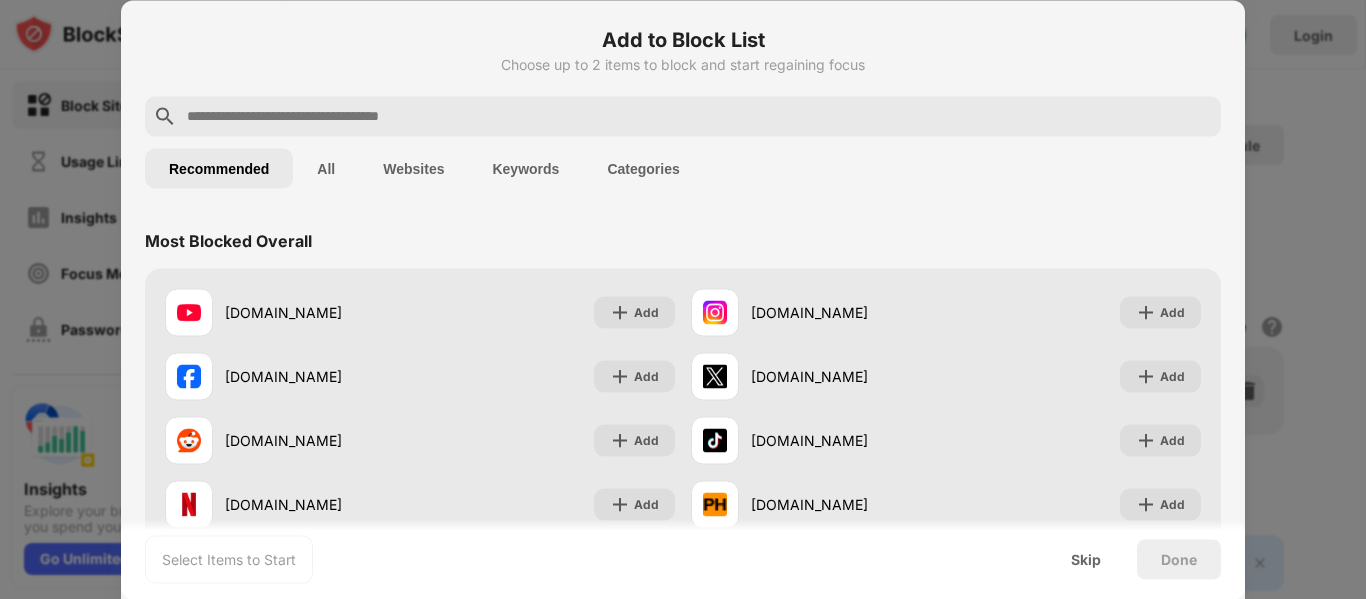 click on "Websites" at bounding box center (413, 168) 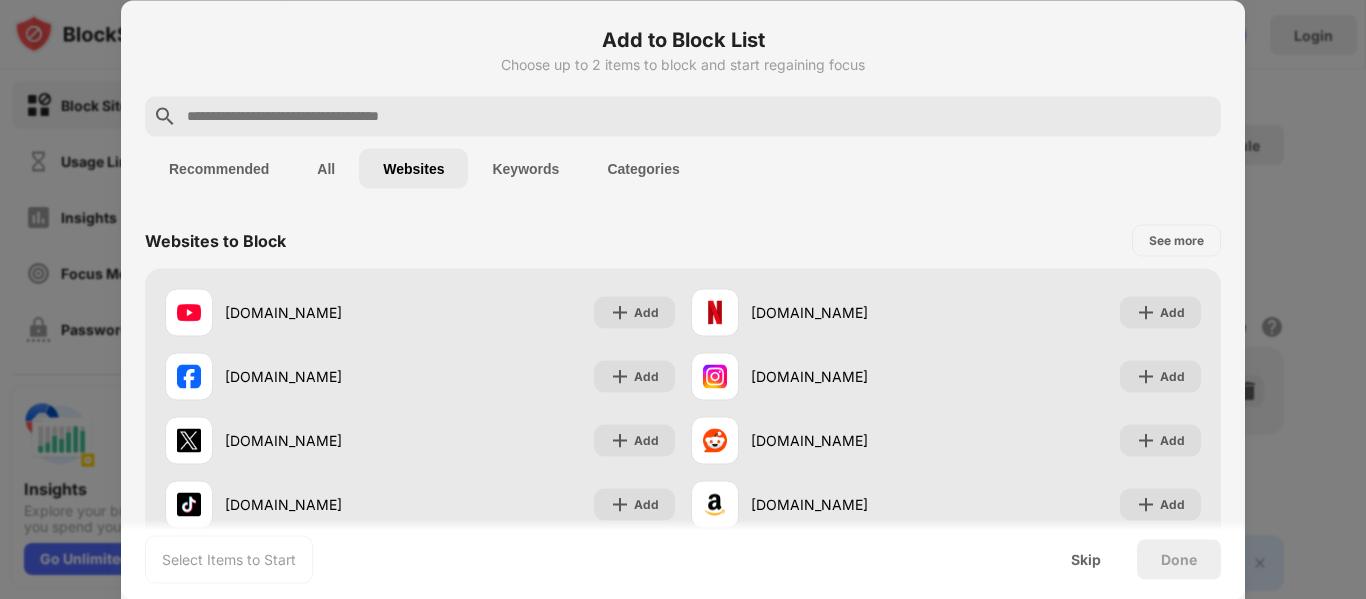 click on "Recommended" at bounding box center [219, 168] 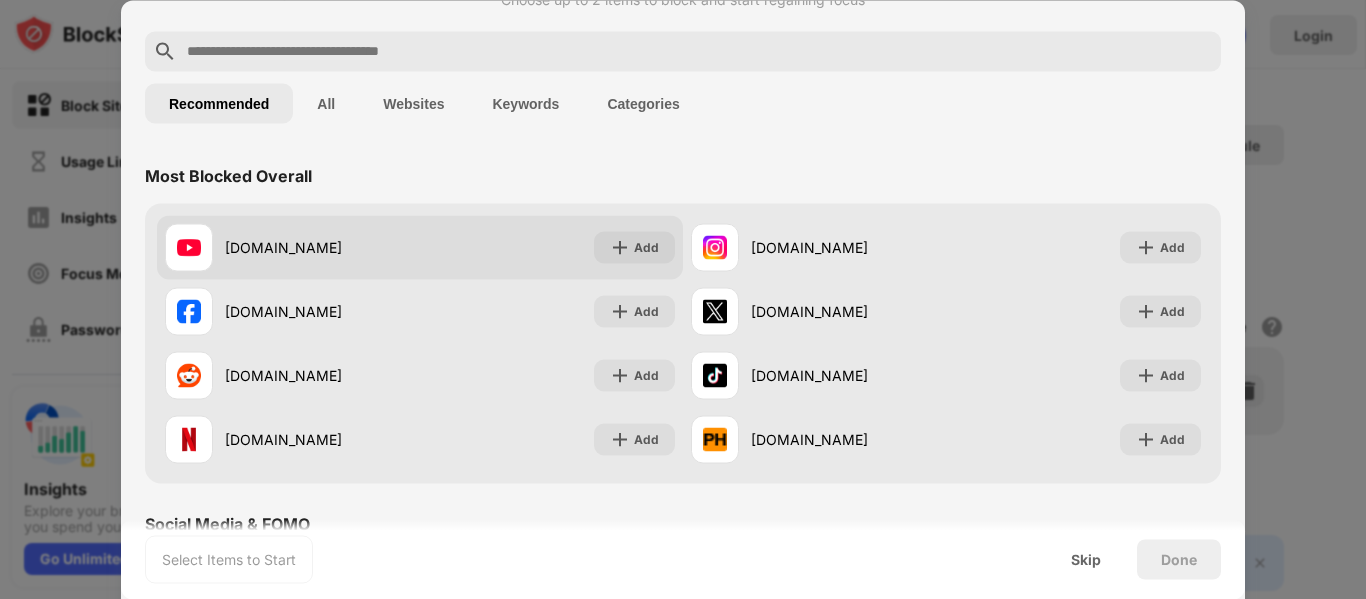 scroll, scrollTop: 100, scrollLeft: 0, axis: vertical 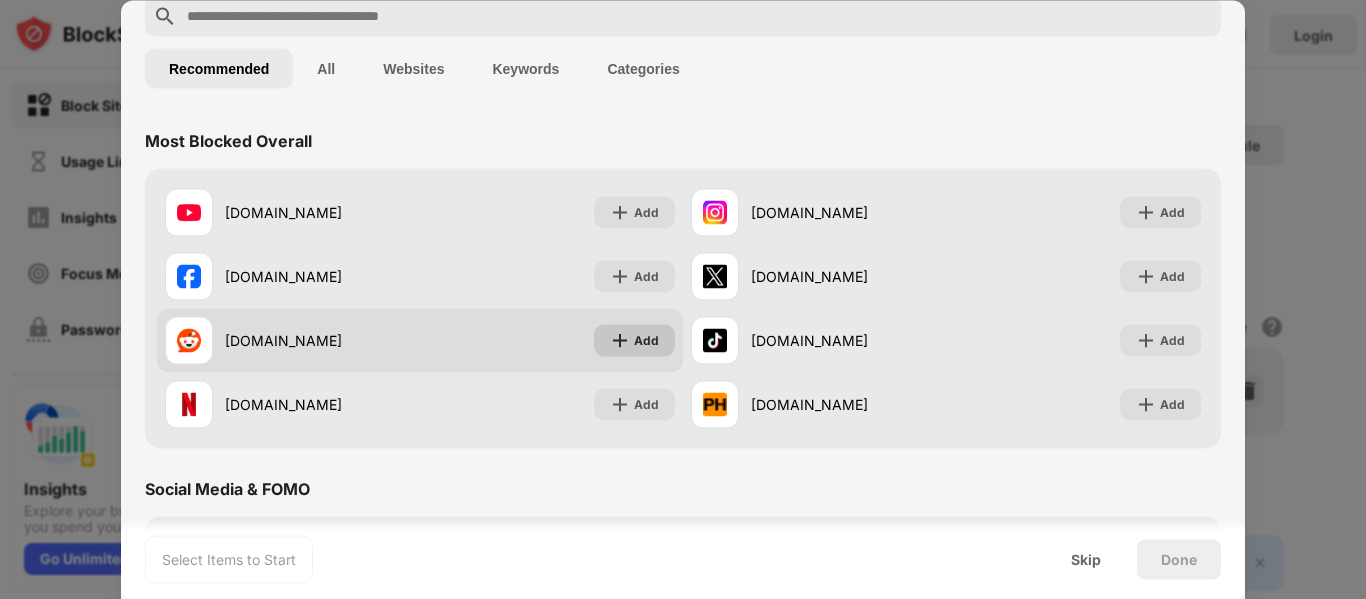 click on "Add" at bounding box center [646, 340] 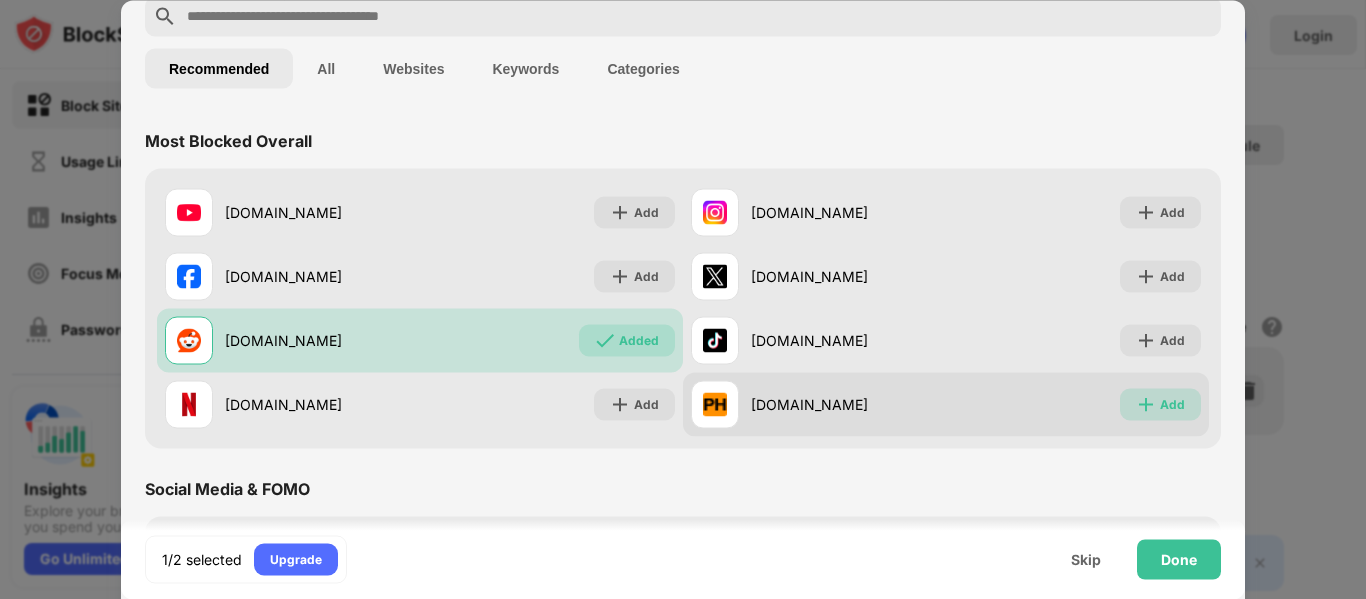 click at bounding box center [1146, 404] 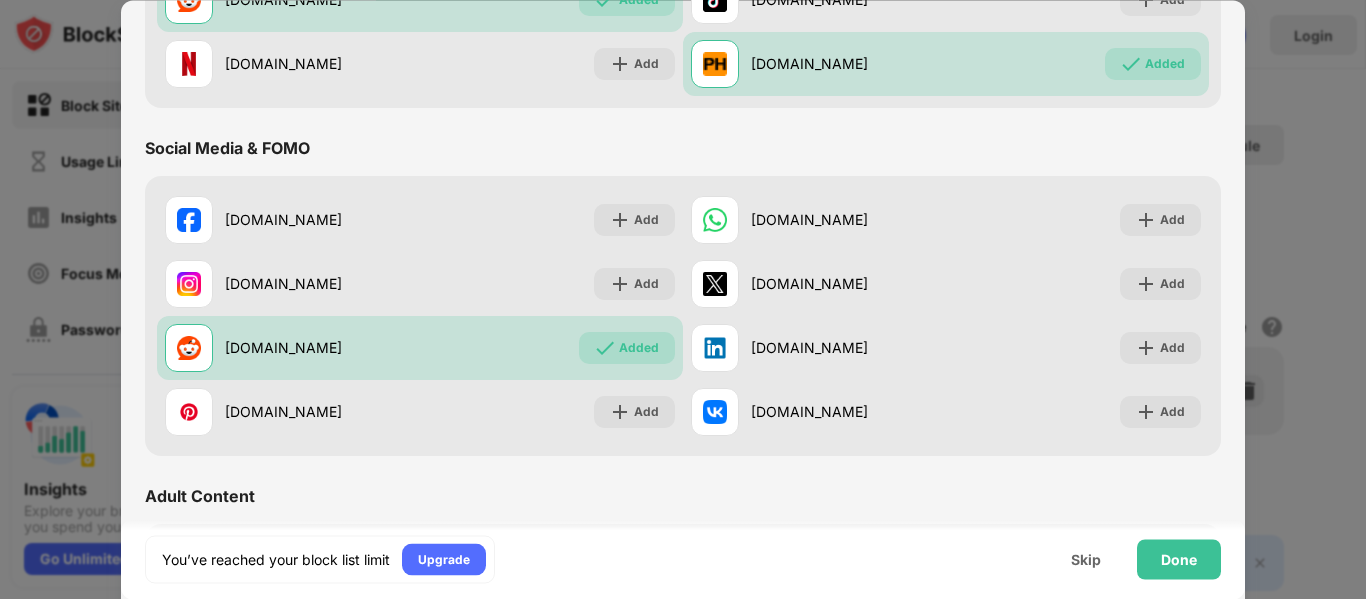 scroll, scrollTop: 443, scrollLeft: 0, axis: vertical 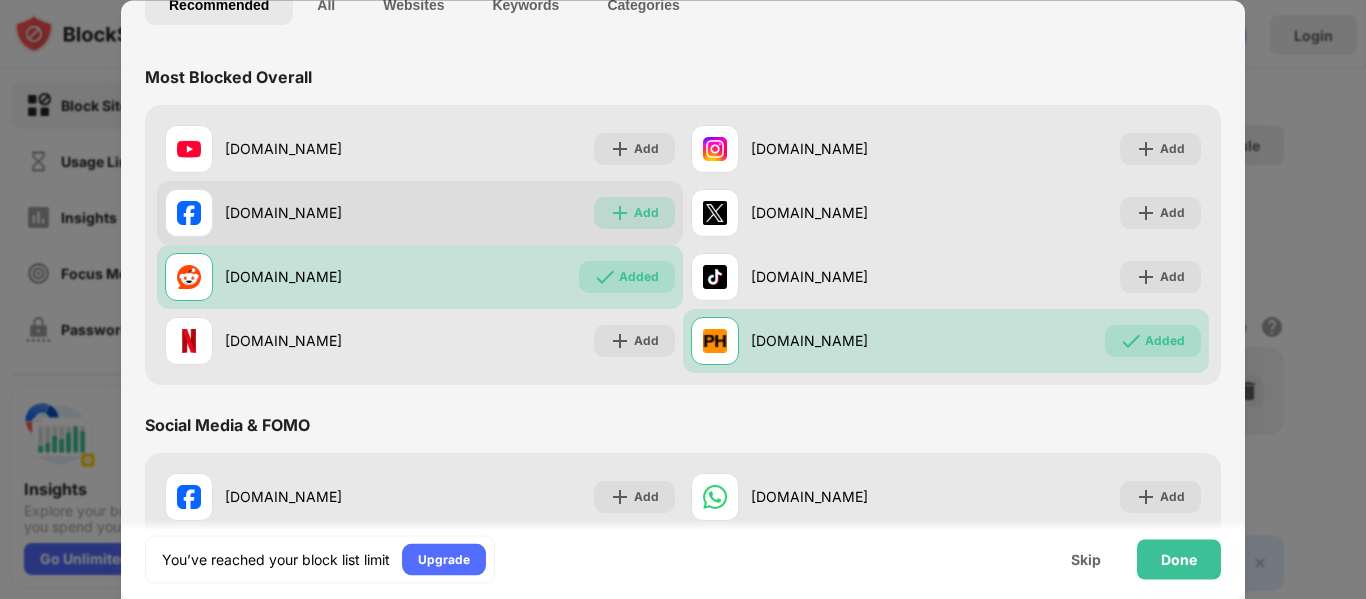 click at bounding box center (620, 213) 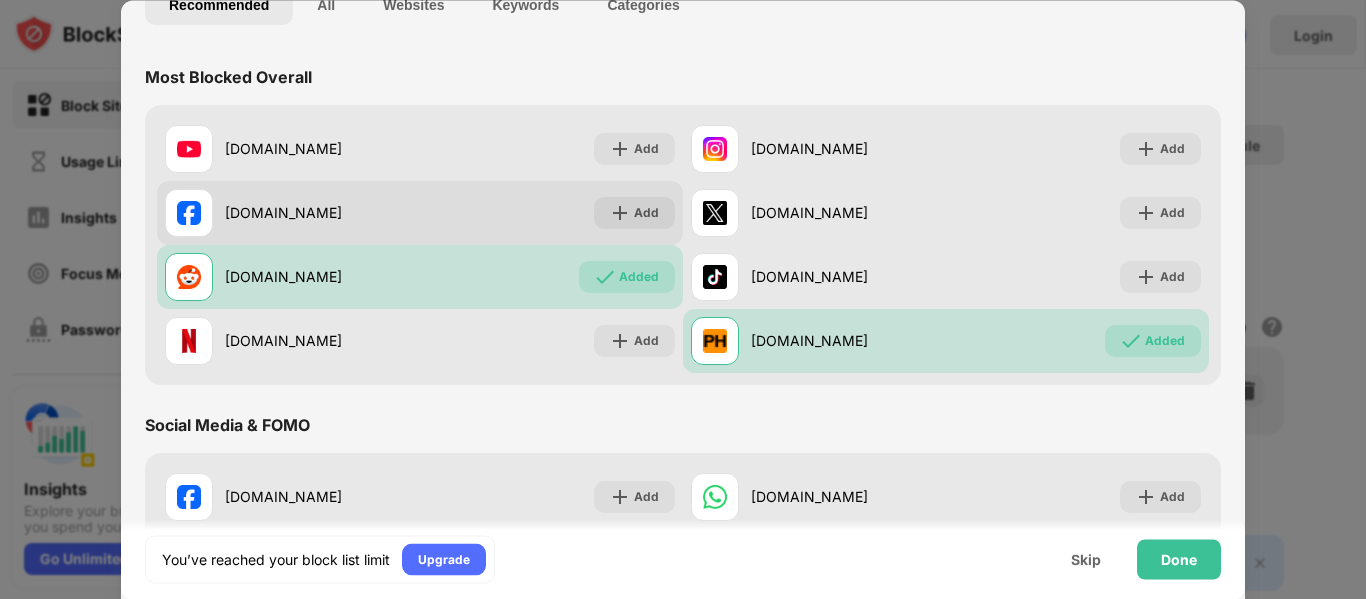 click at bounding box center [620, 213] 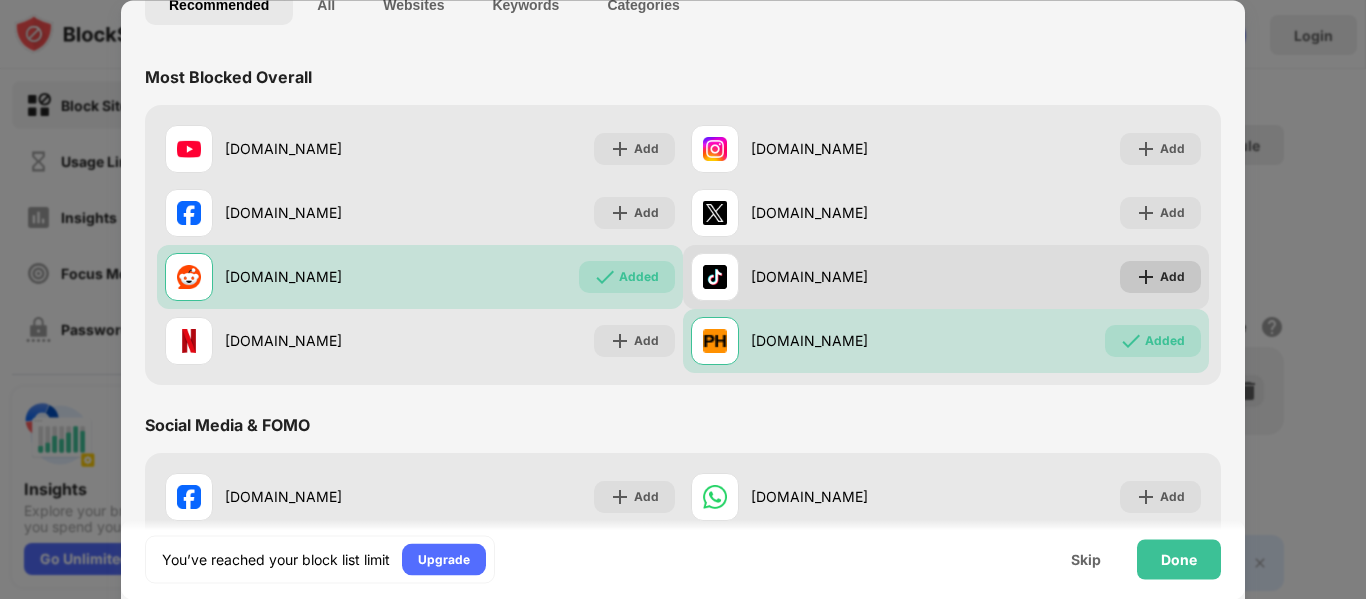 click at bounding box center (1146, 277) 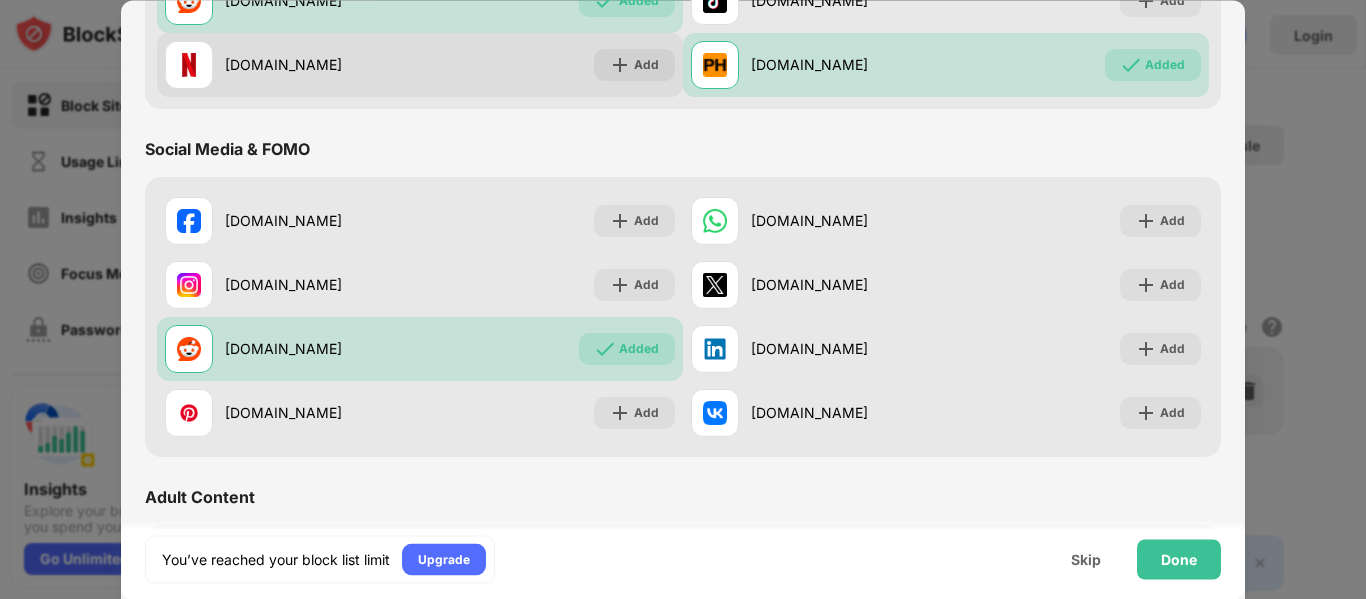 scroll, scrollTop: 463, scrollLeft: 0, axis: vertical 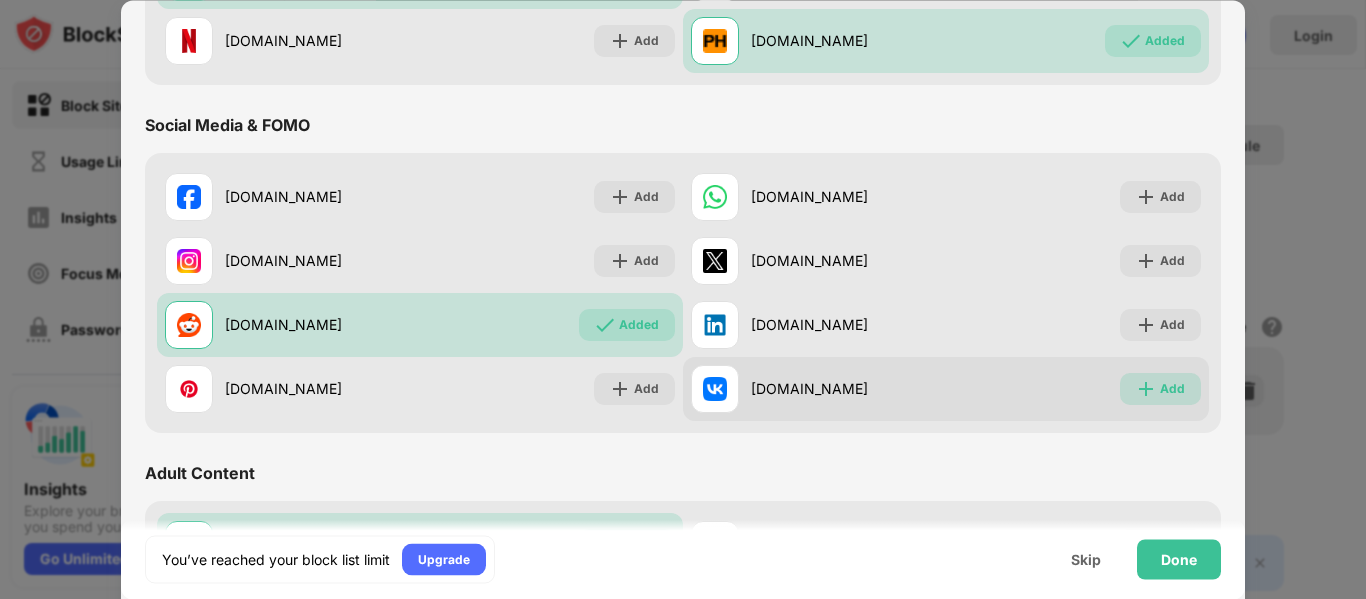 click on "Add" at bounding box center (1160, 389) 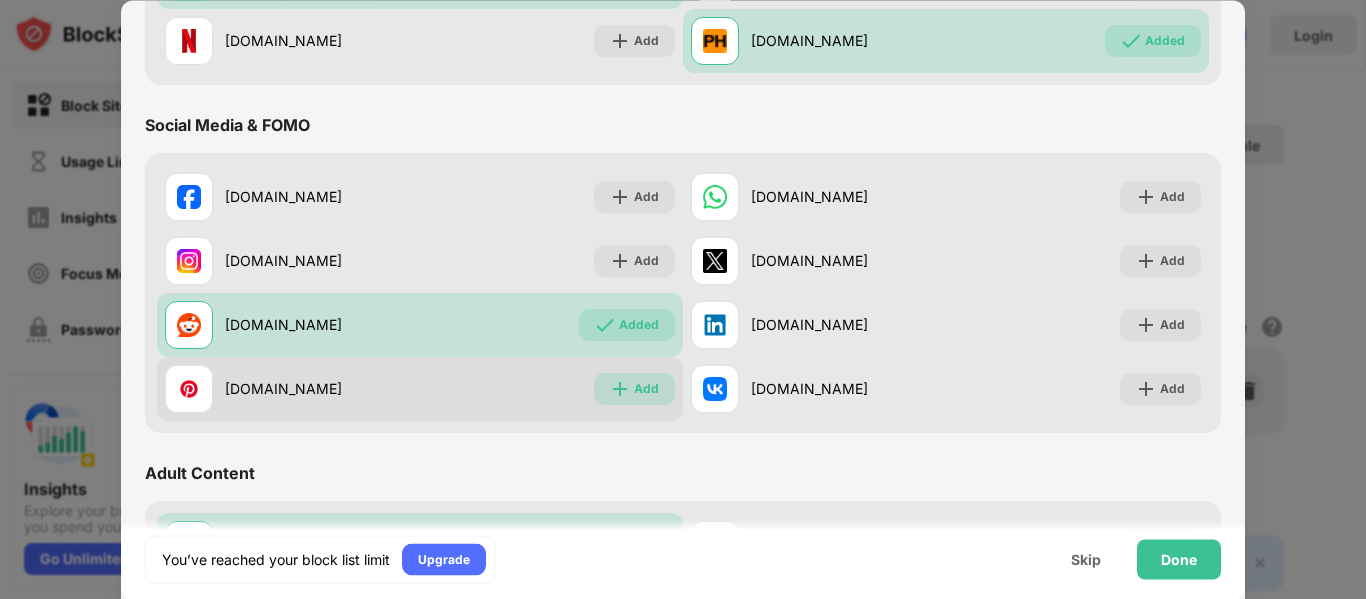 click at bounding box center (620, 389) 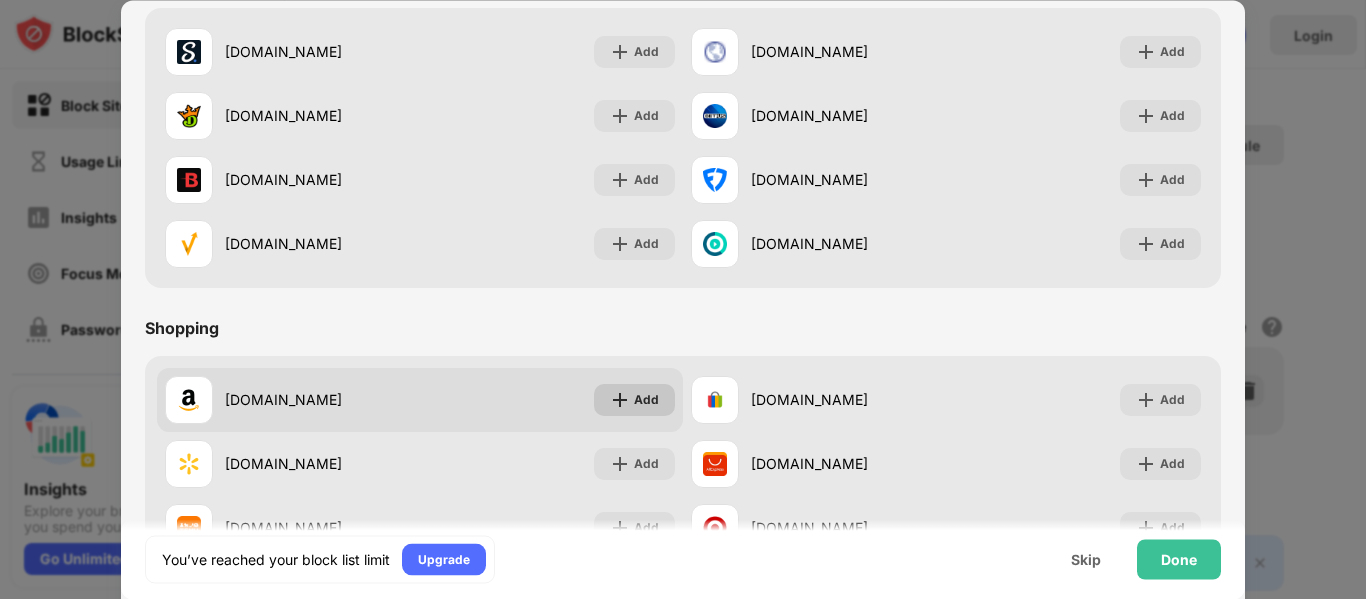 scroll, scrollTop: 2096, scrollLeft: 0, axis: vertical 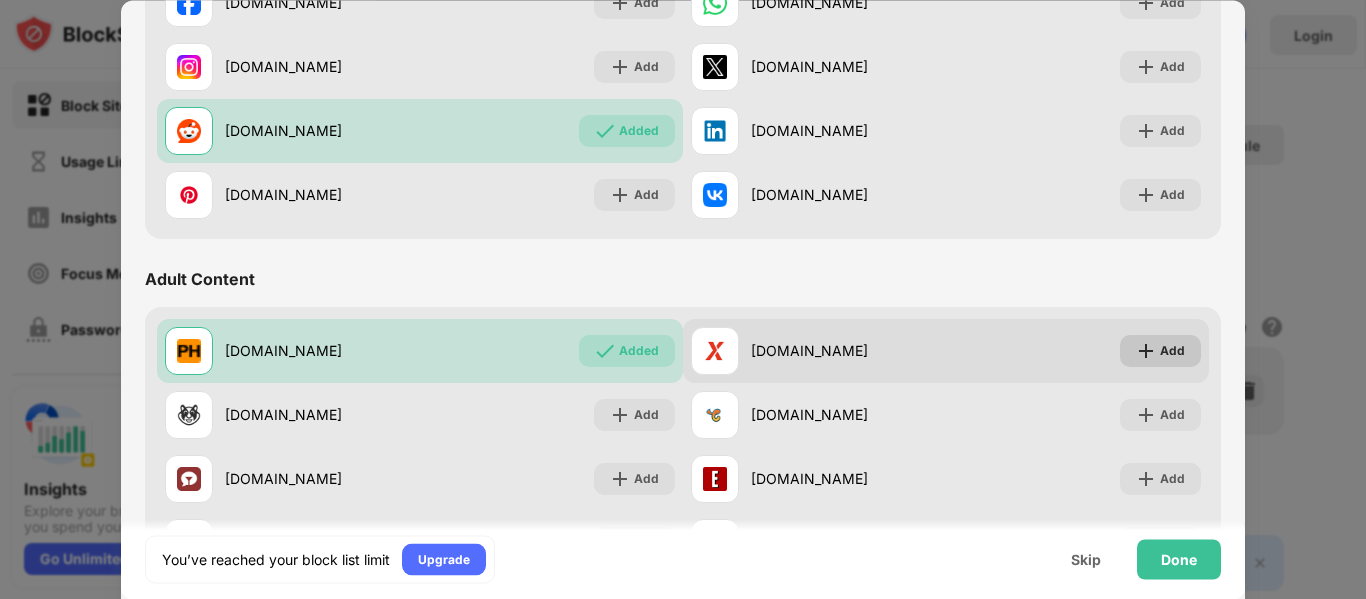 click on "Add" at bounding box center [1160, 351] 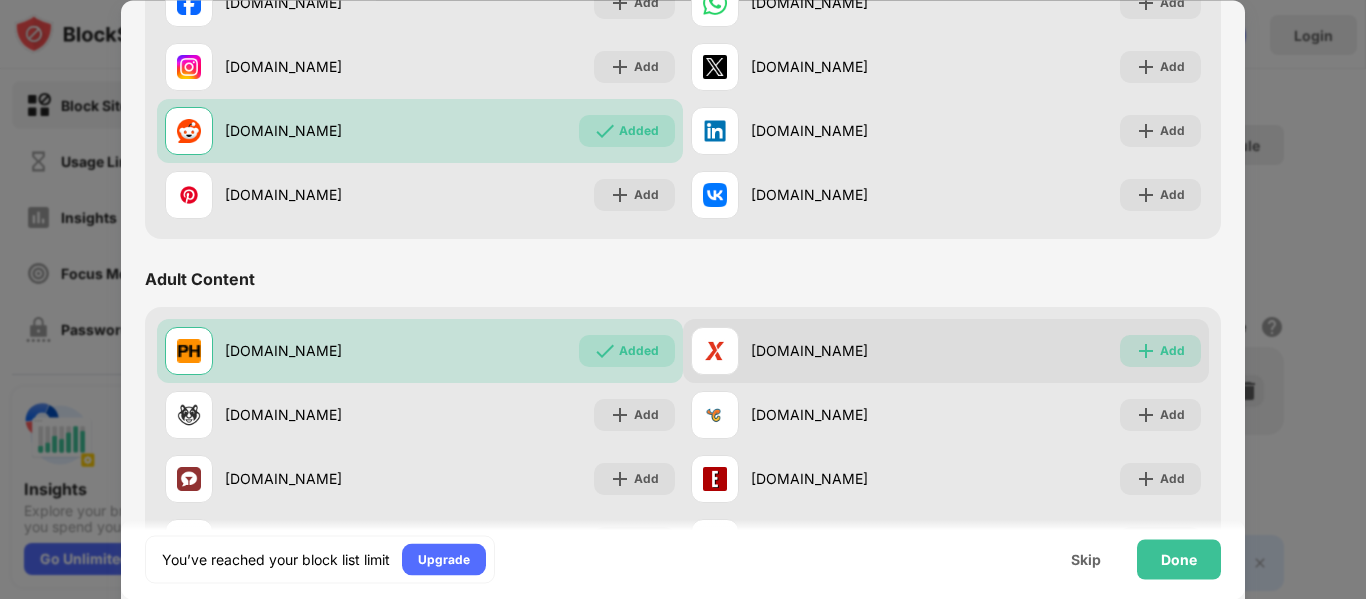 click at bounding box center [1146, 351] 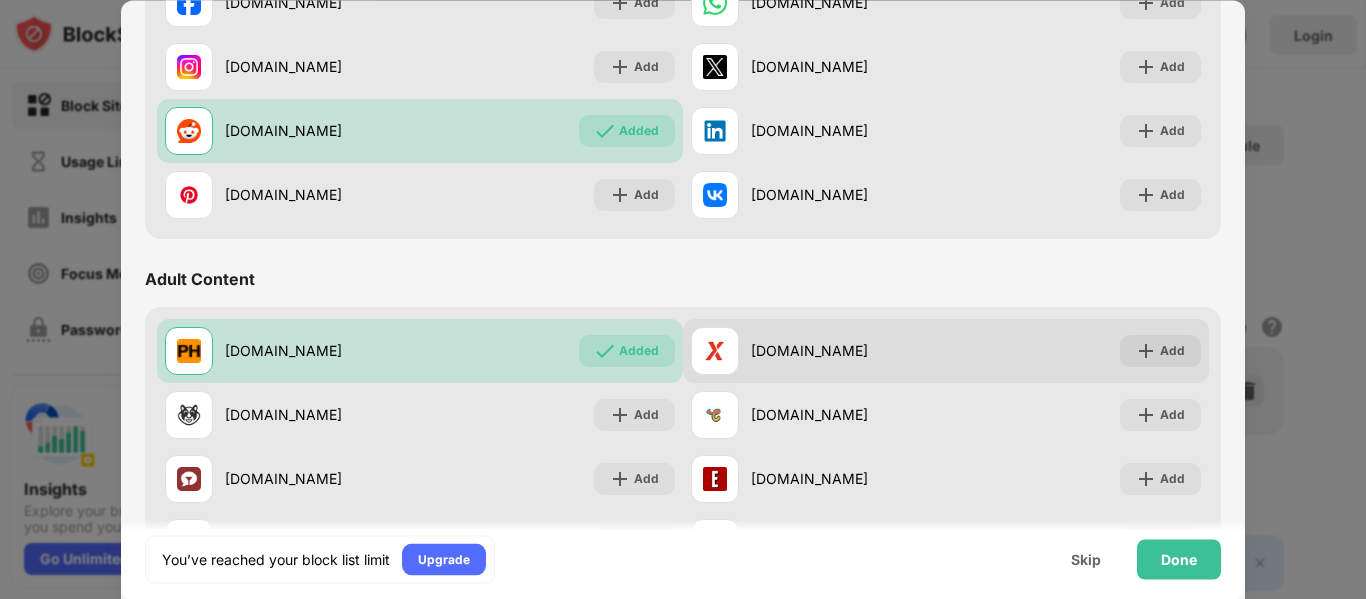 click at bounding box center [1146, 351] 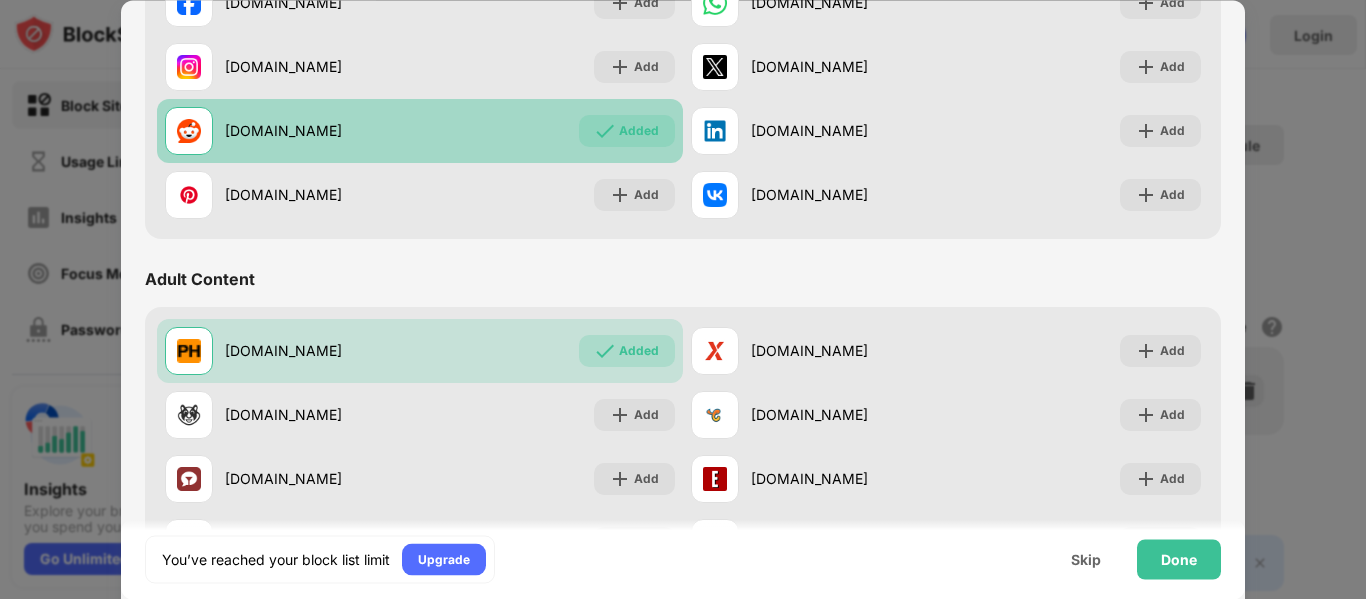 click at bounding box center [605, 131] 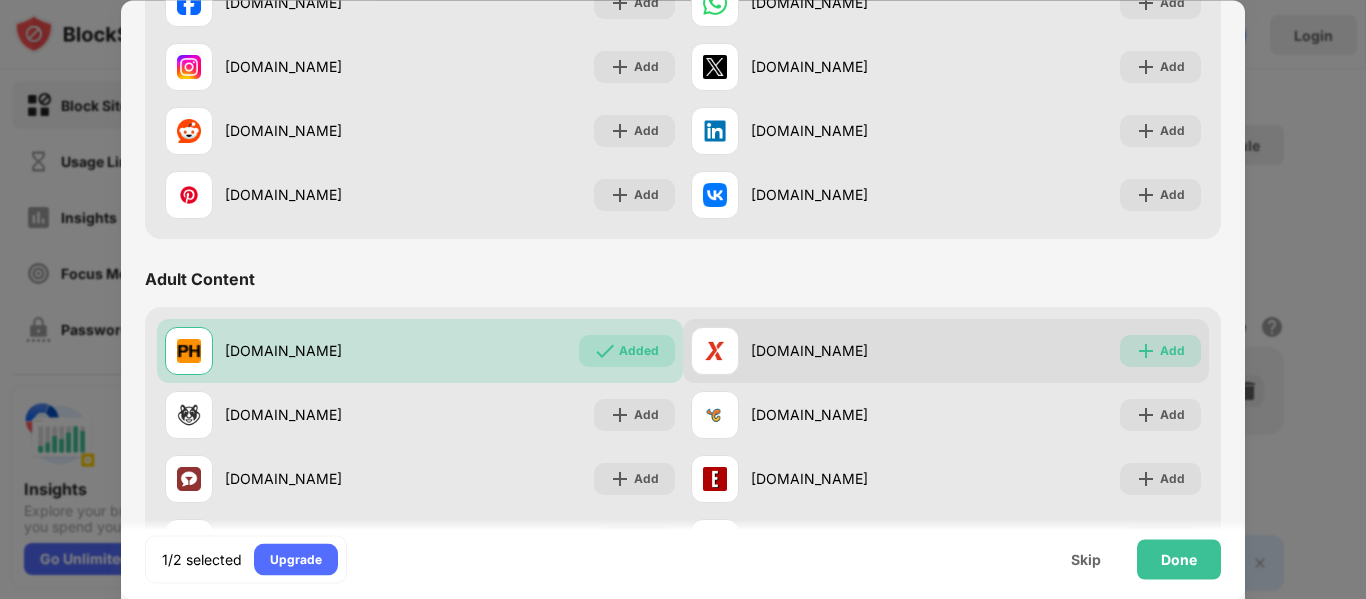 click at bounding box center [1146, 351] 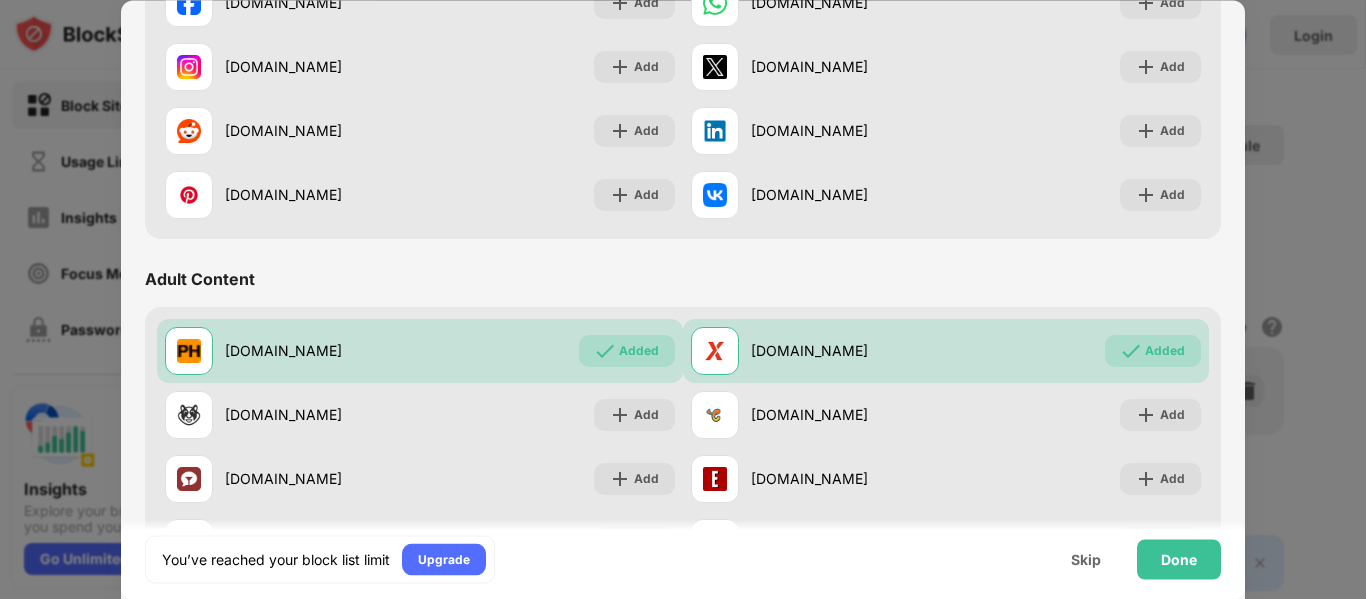 scroll, scrollTop: 757, scrollLeft: 0, axis: vertical 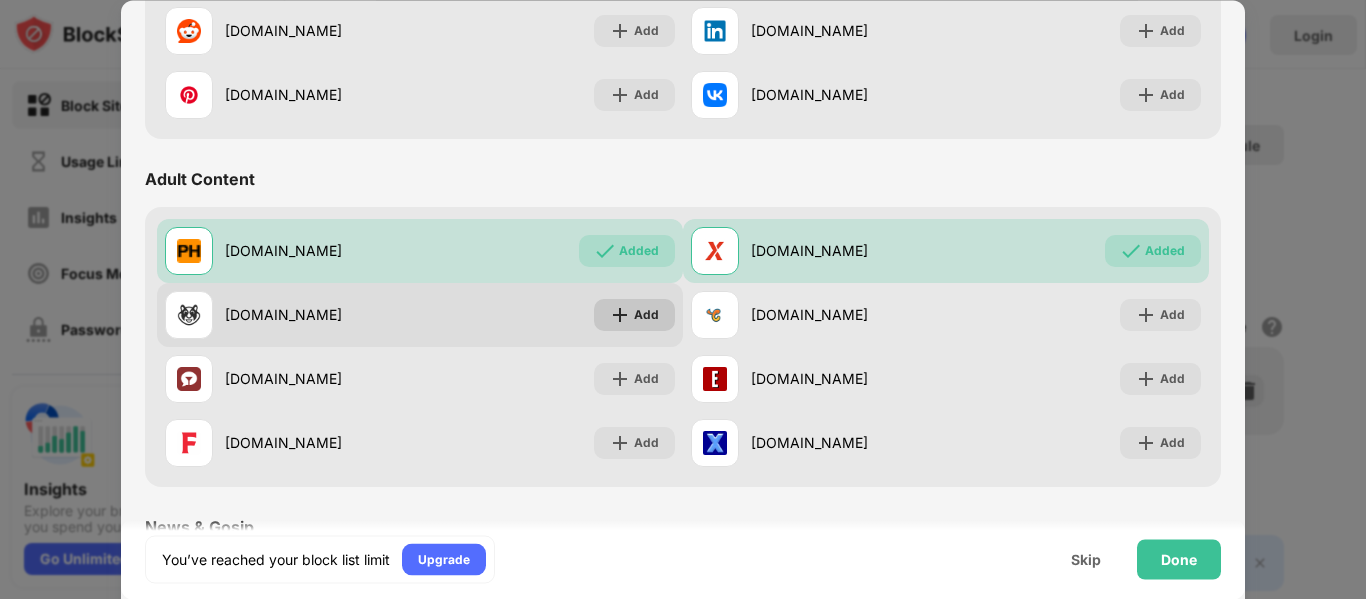 click at bounding box center [620, 315] 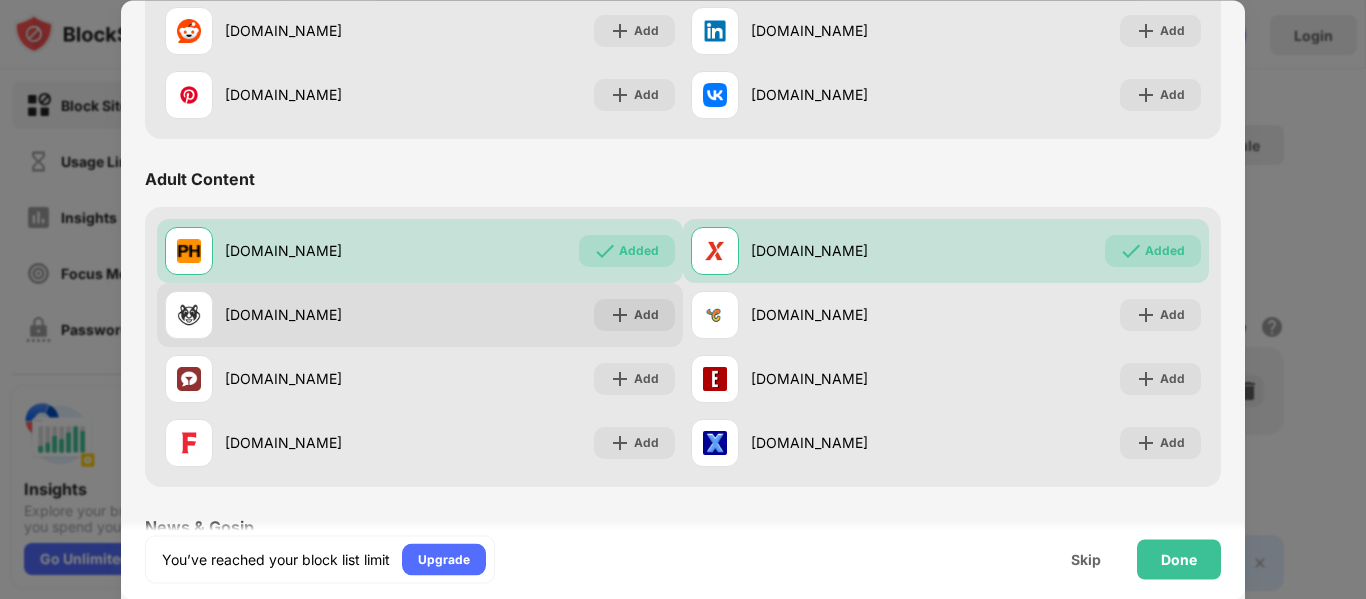 click at bounding box center [620, 315] 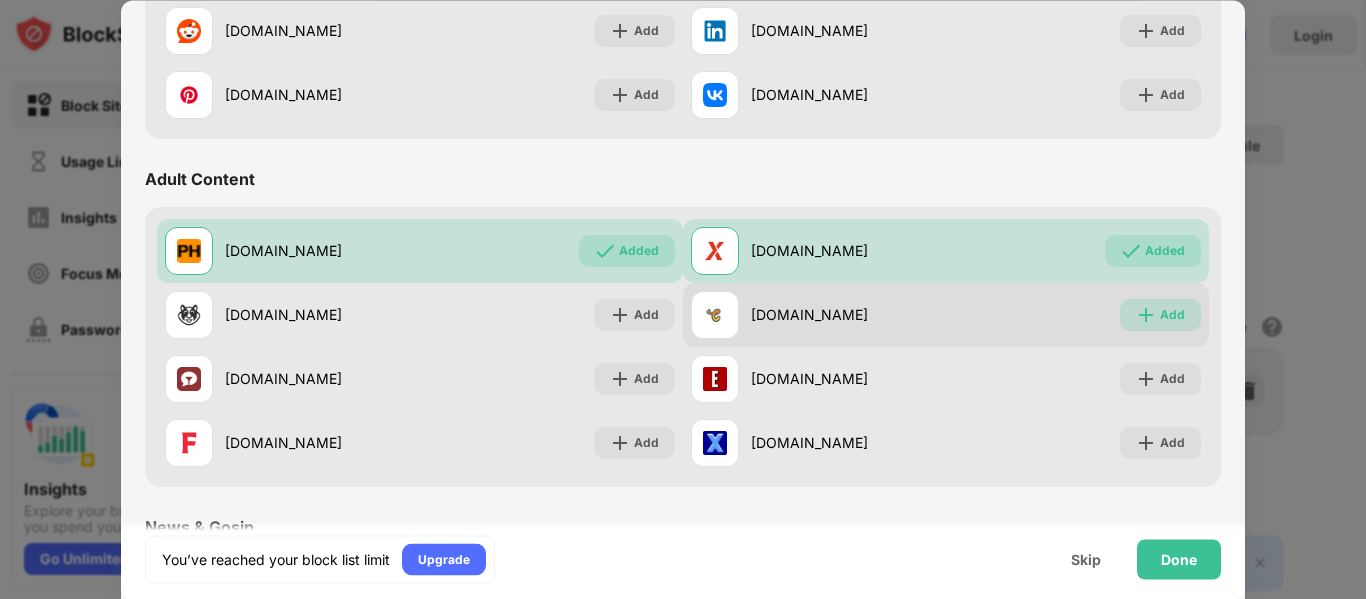 click on "Add" at bounding box center (1160, 315) 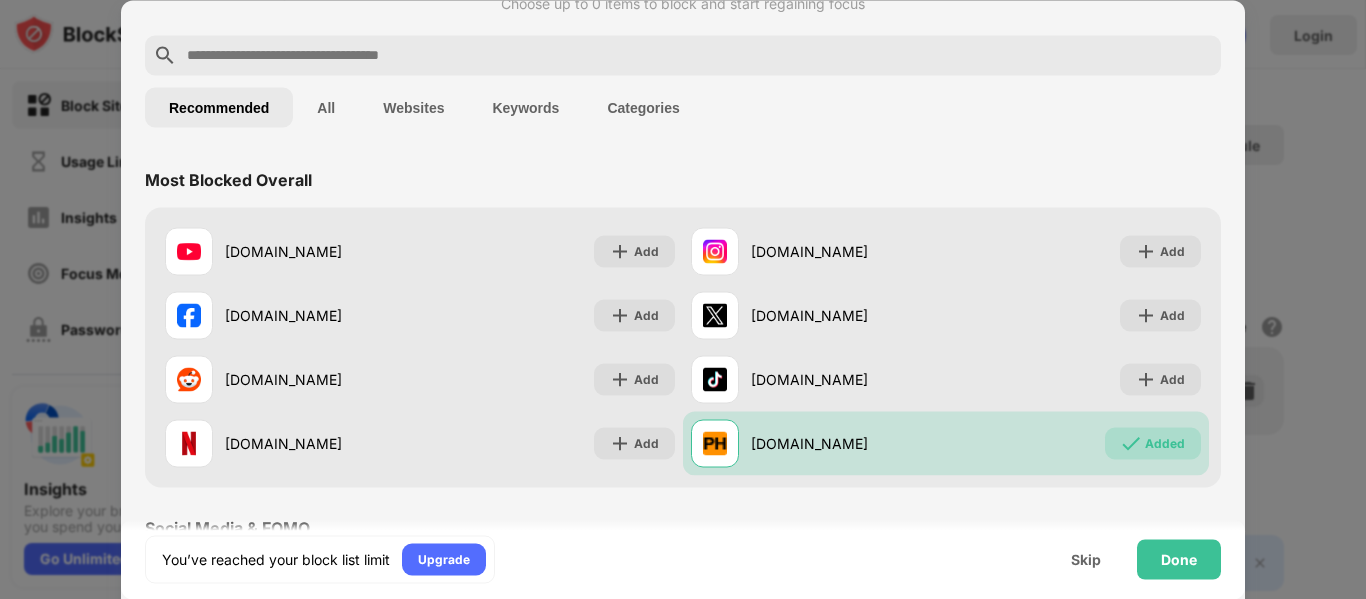 scroll, scrollTop: 57, scrollLeft: 0, axis: vertical 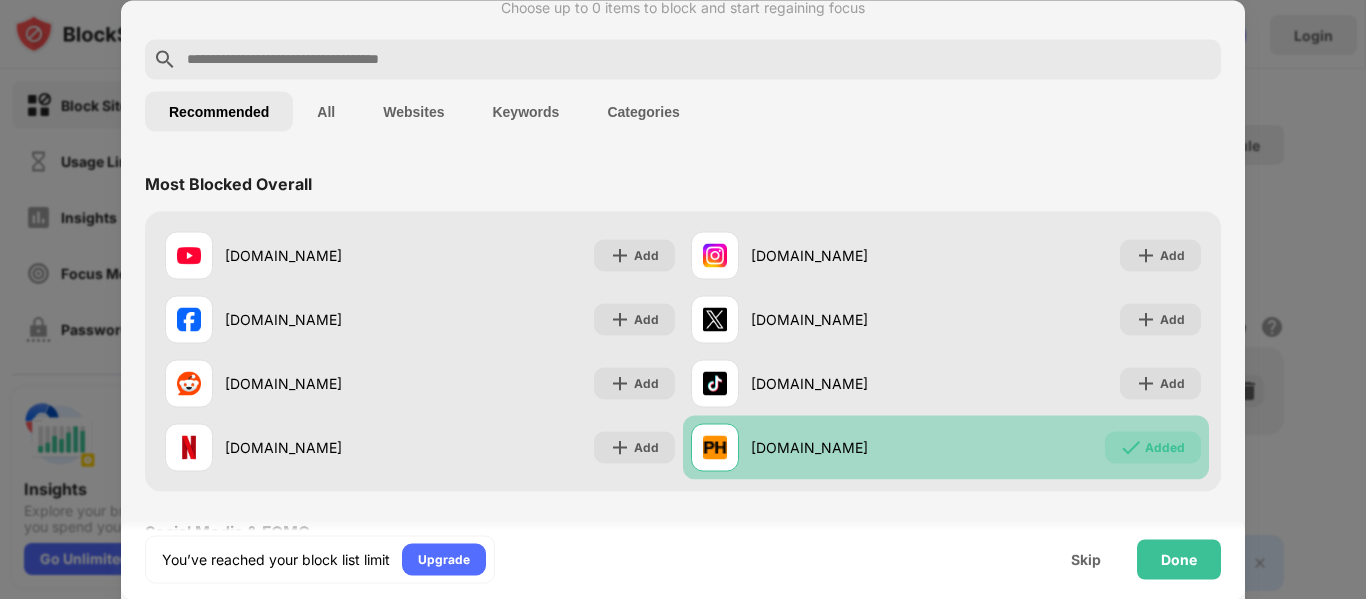 click at bounding box center (1131, 447) 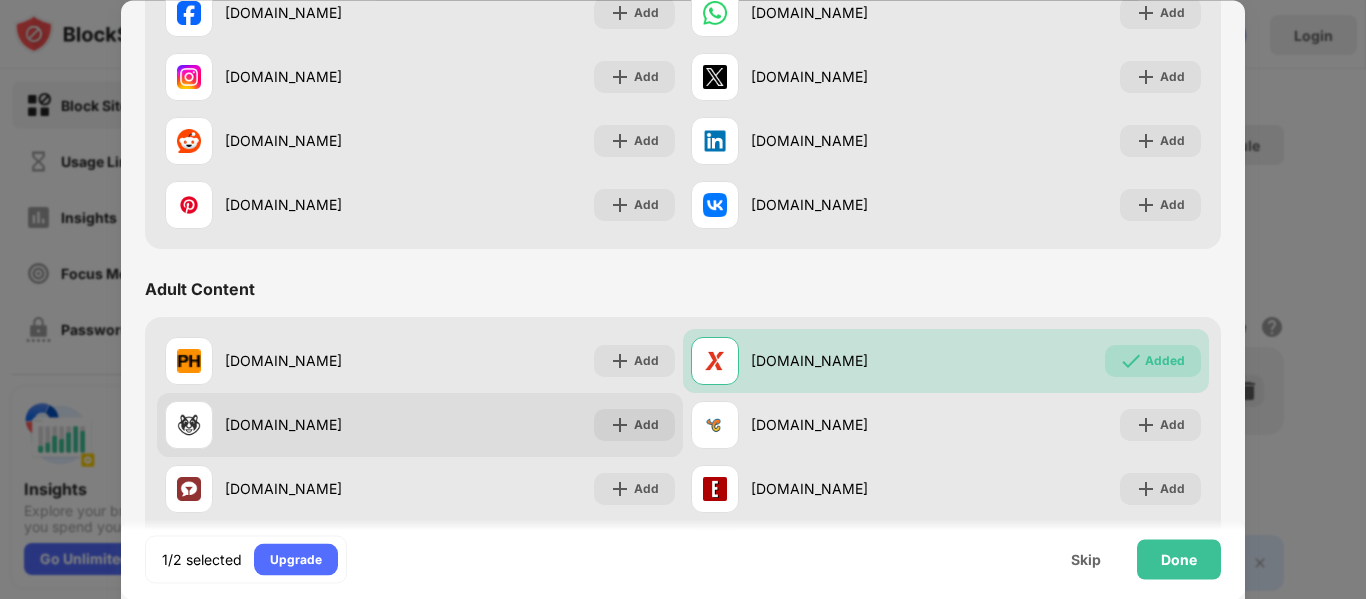scroll, scrollTop: 657, scrollLeft: 0, axis: vertical 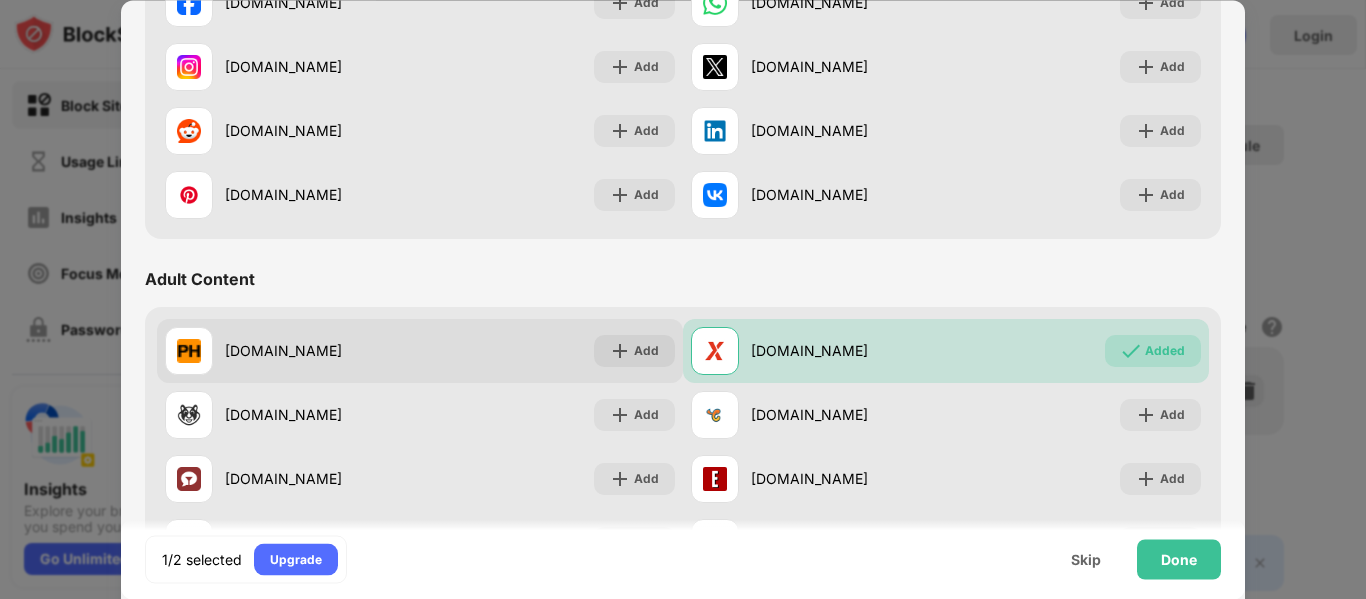 click on "[DOMAIN_NAME] Add" at bounding box center (420, 351) 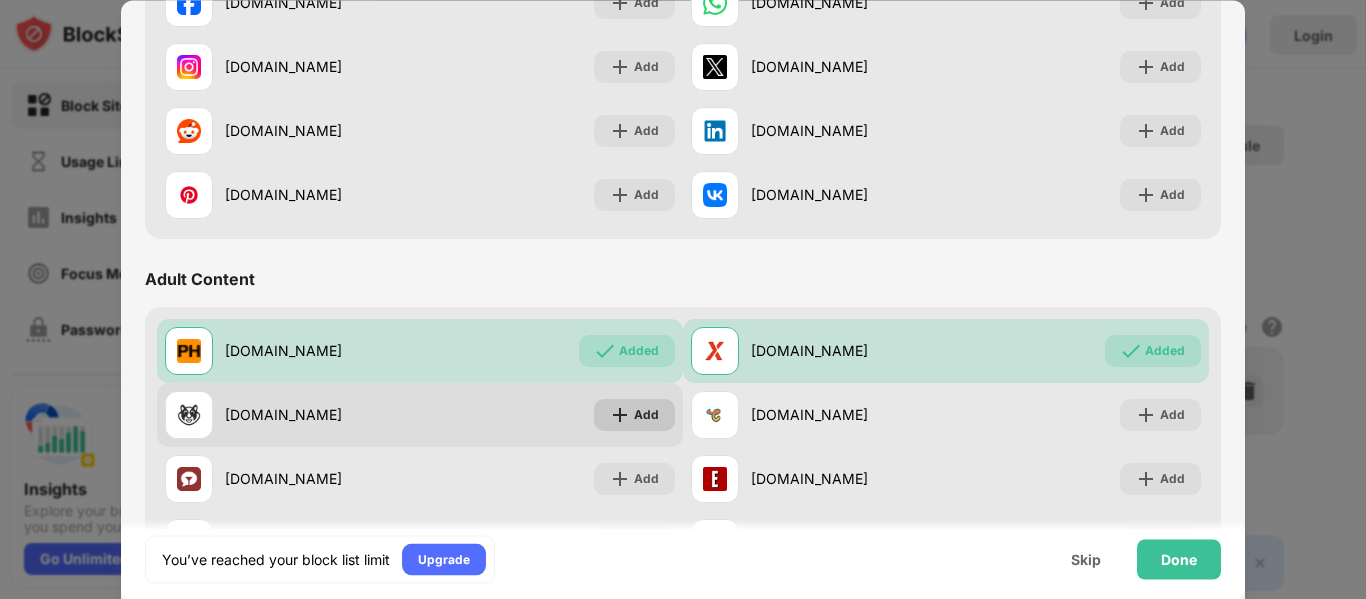 click at bounding box center (620, 415) 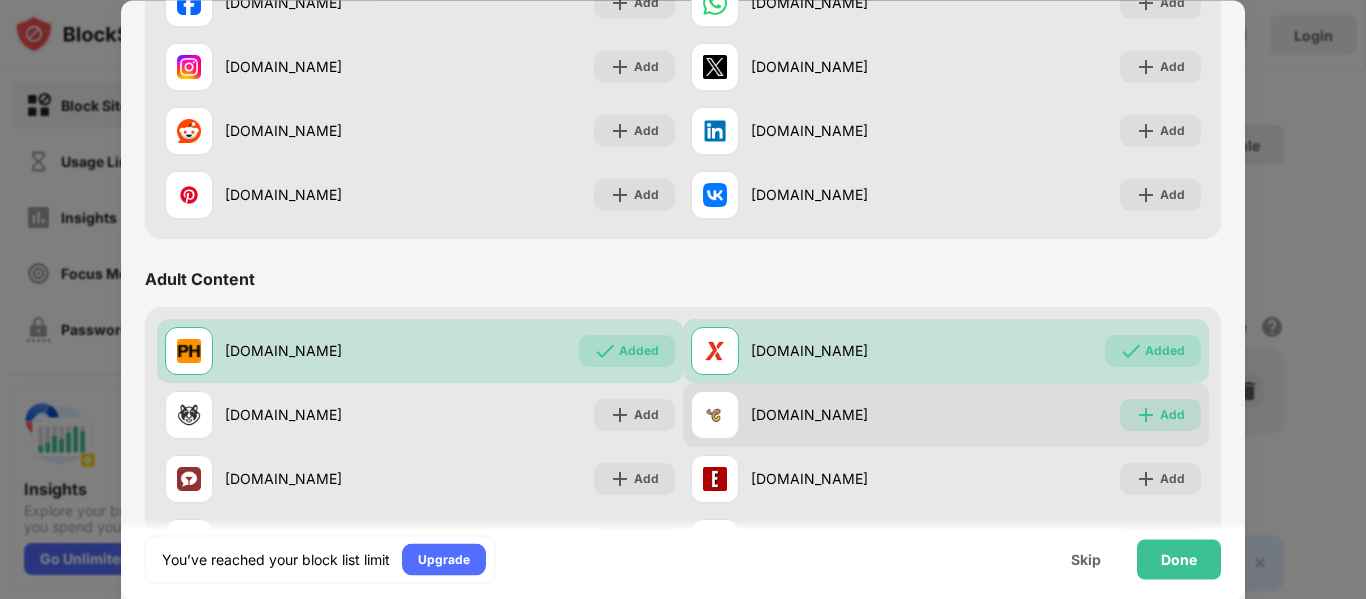 click at bounding box center [1146, 415] 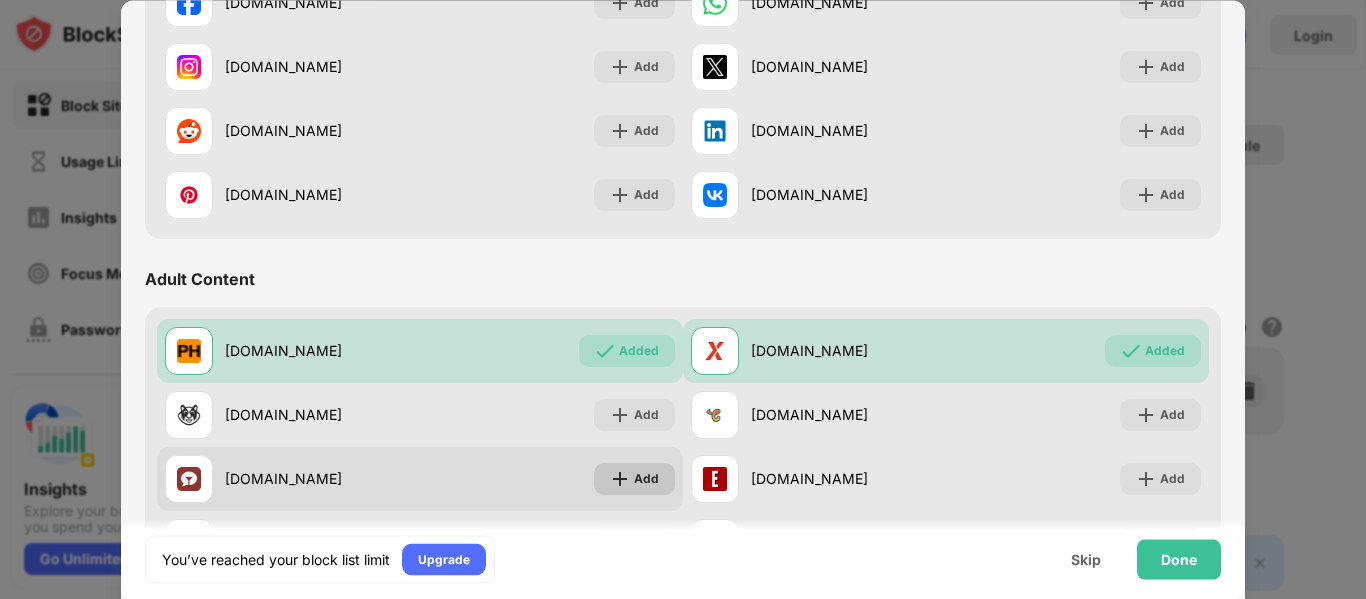 click on "Add" at bounding box center (646, 479) 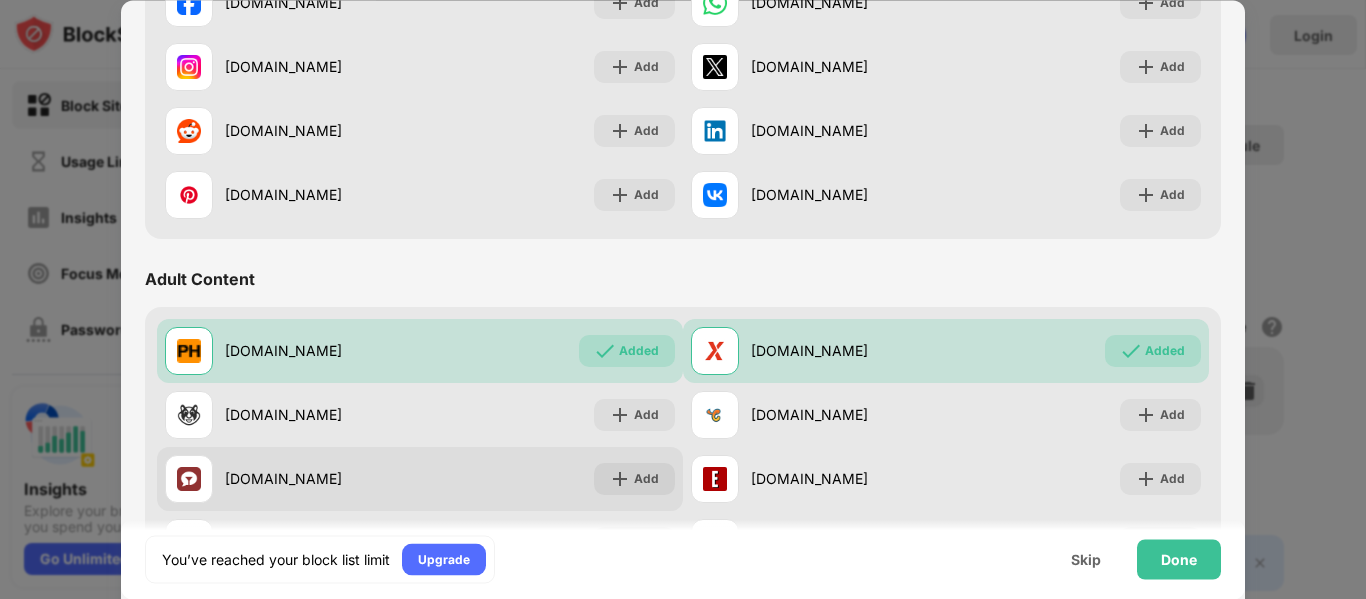 click on "Add" at bounding box center (646, 479) 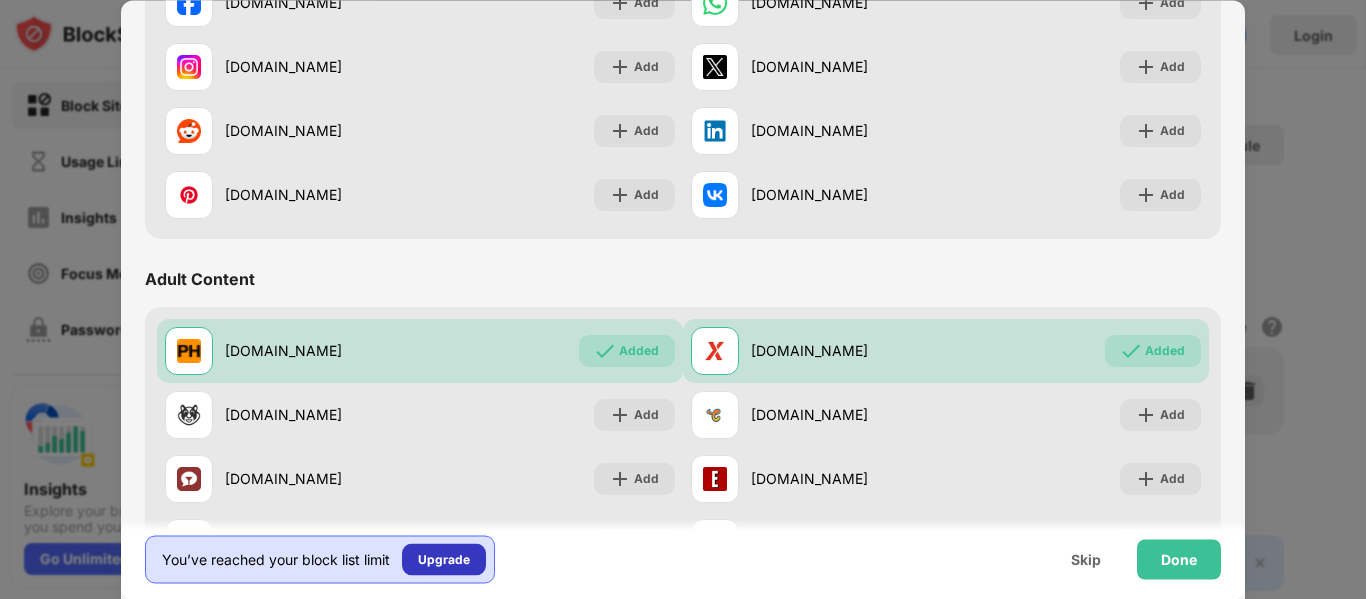 click on "Upgrade" at bounding box center (444, 559) 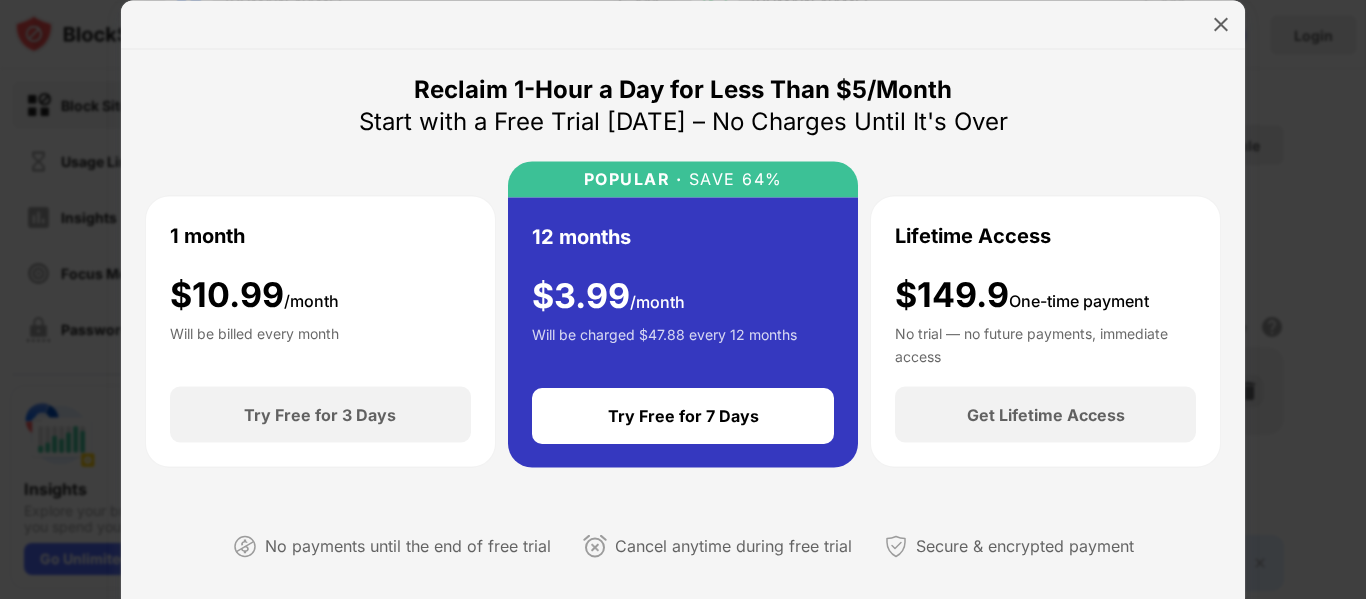 click on "$ 3.99  /month Will be charged $47.88 every 12 months" at bounding box center (664, 319) 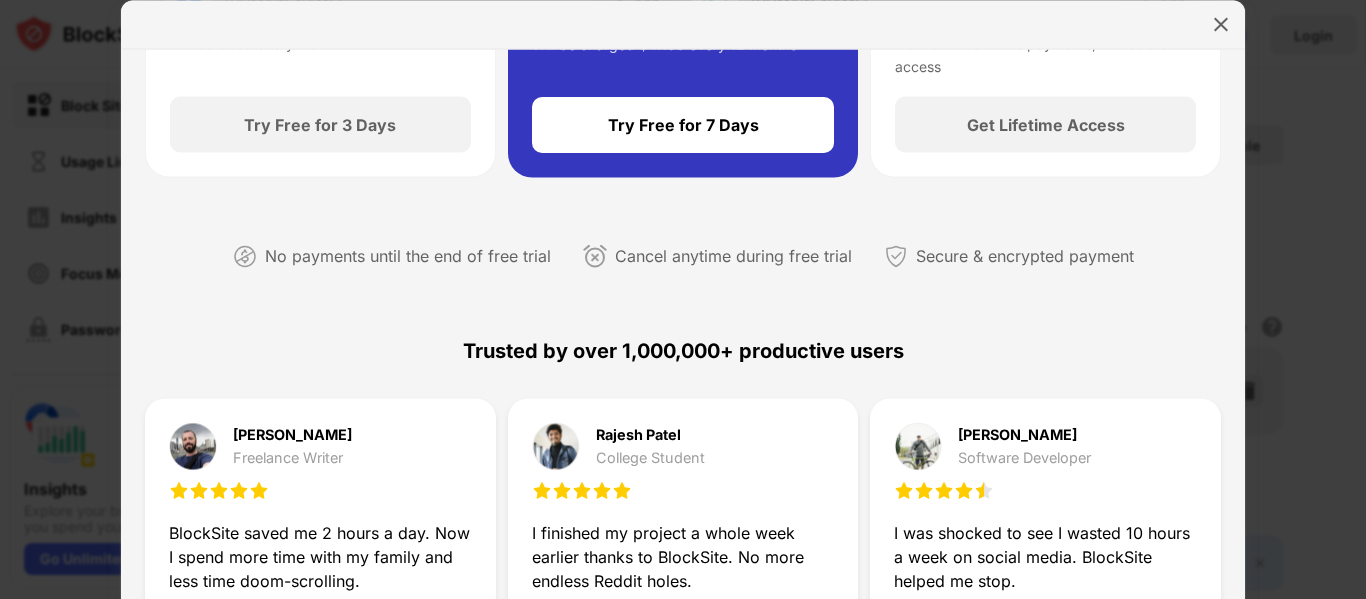 scroll, scrollTop: 0, scrollLeft: 0, axis: both 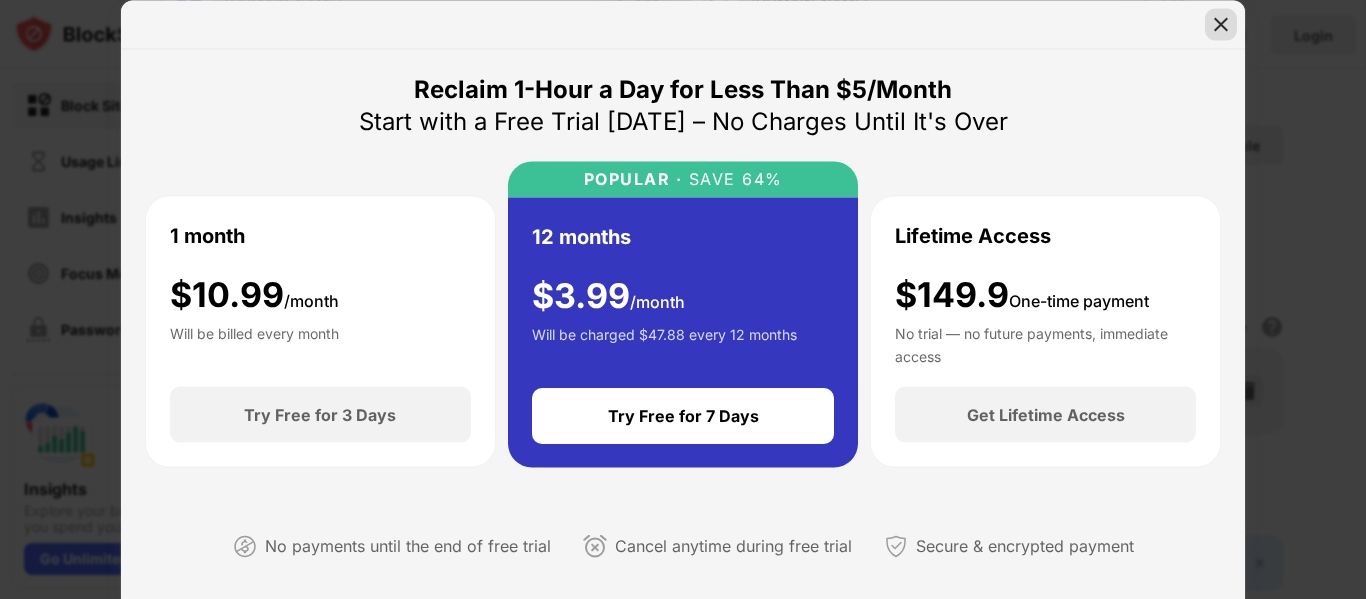 click at bounding box center [1221, 24] 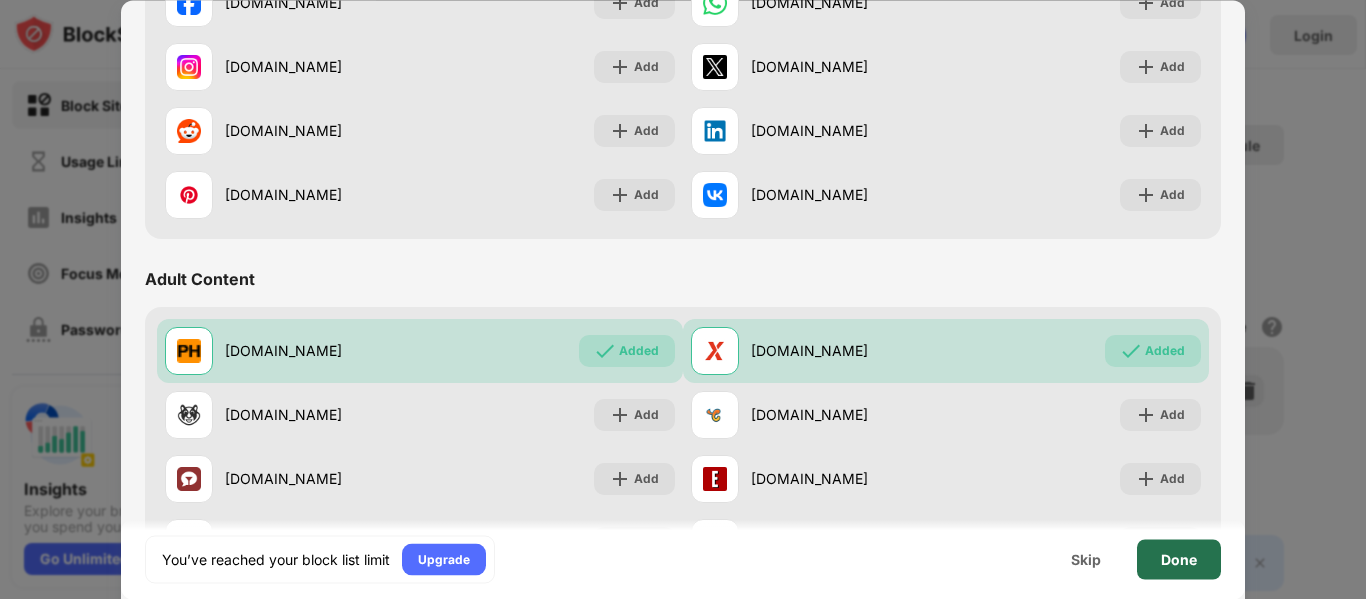 click on "Done" at bounding box center (1179, 559) 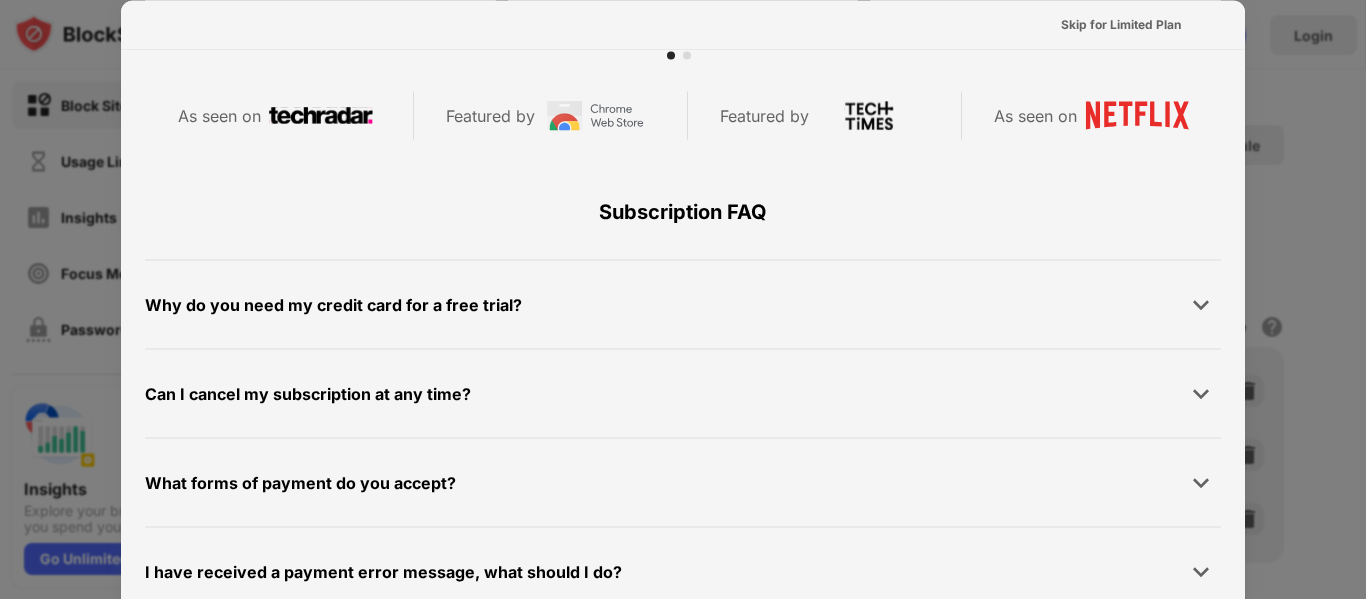 scroll, scrollTop: 975, scrollLeft: 0, axis: vertical 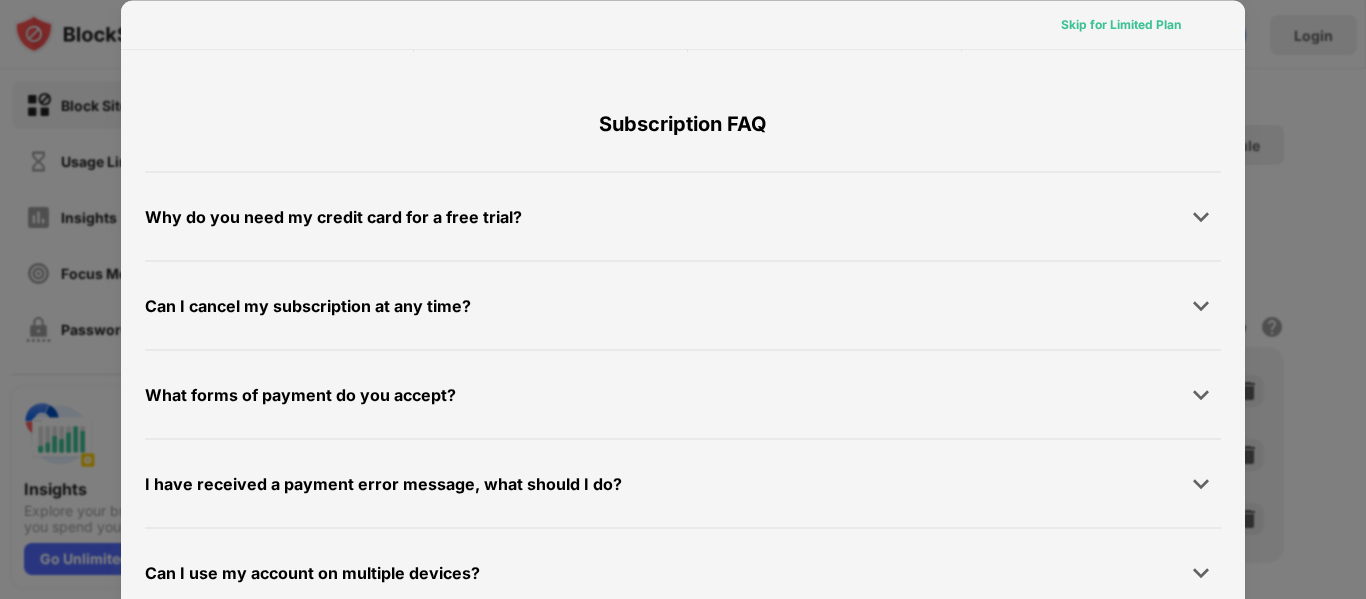 click on "Skip for Limited Plan" at bounding box center (1121, 24) 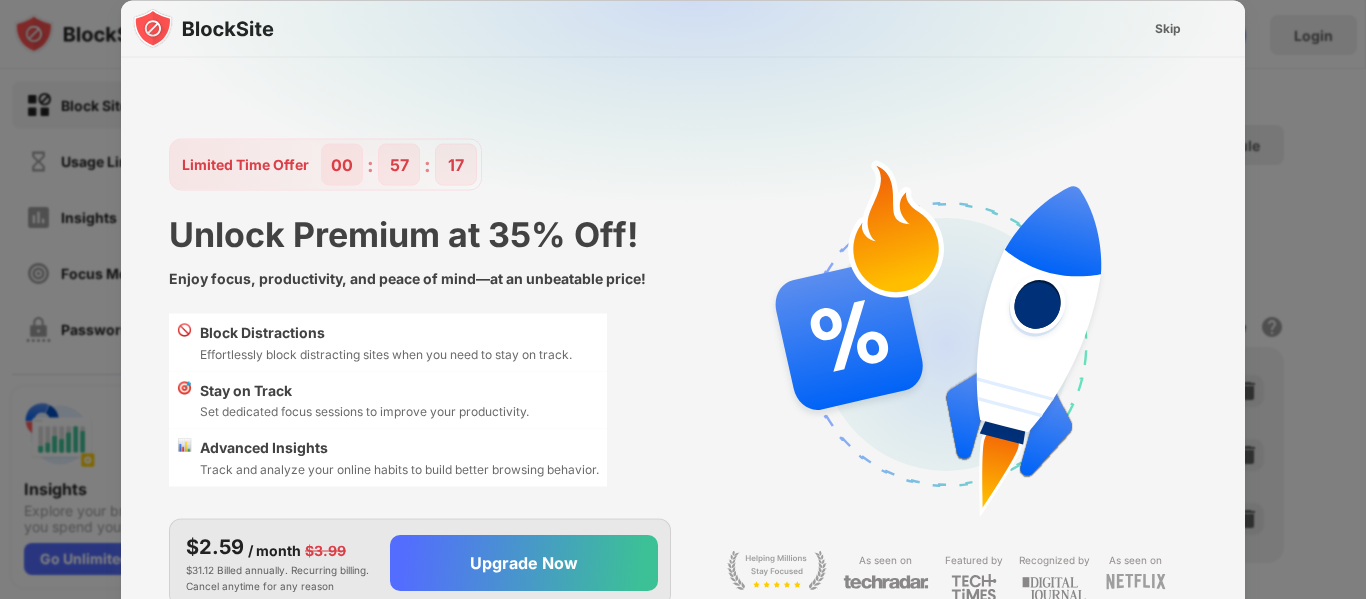 scroll, scrollTop: 0, scrollLeft: 0, axis: both 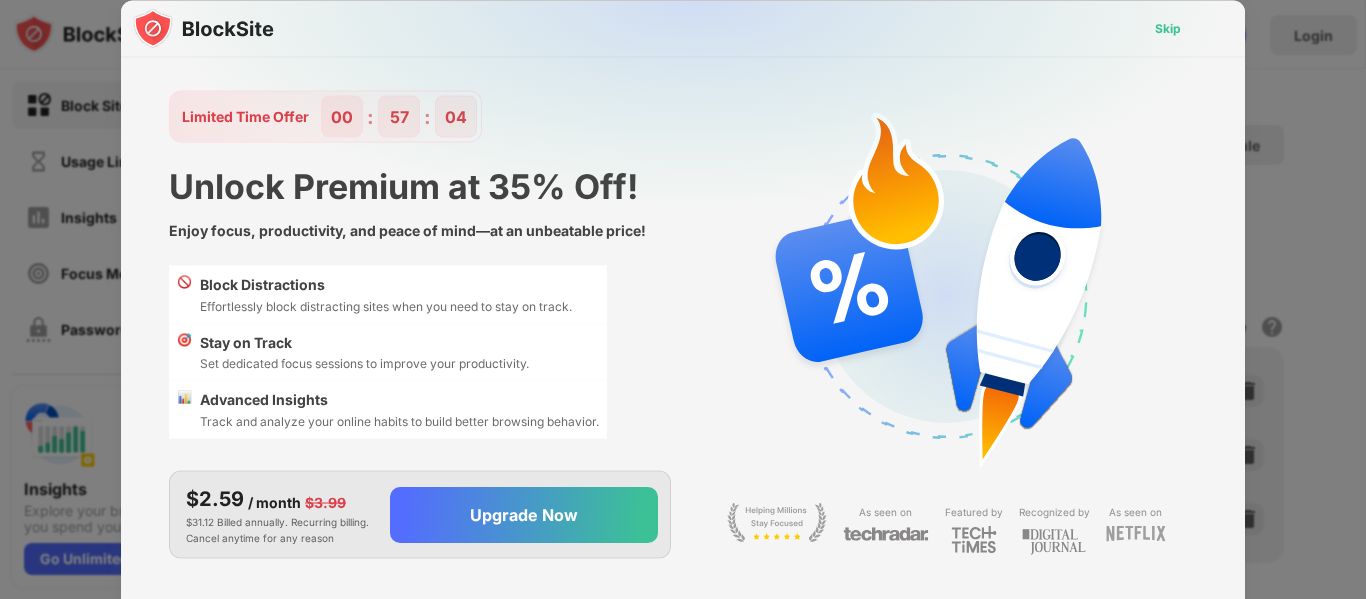 click on "Skip" at bounding box center (1168, 28) 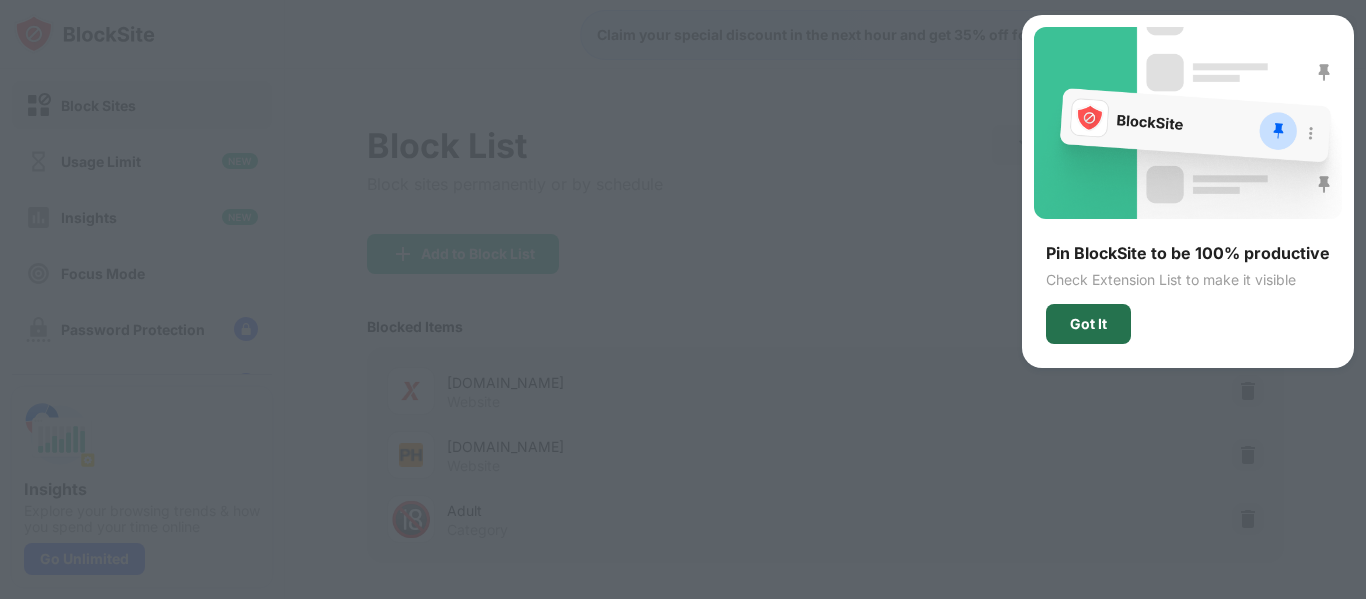 click on "Got It" at bounding box center [1088, 324] 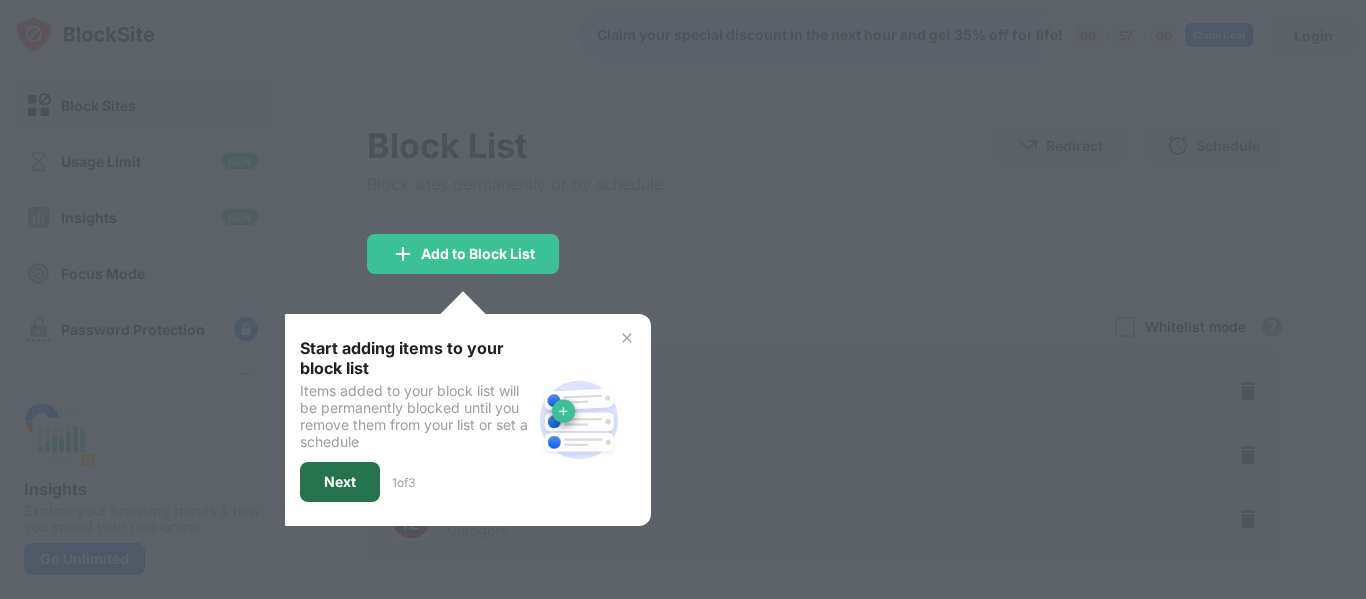 click on "Next" at bounding box center [340, 482] 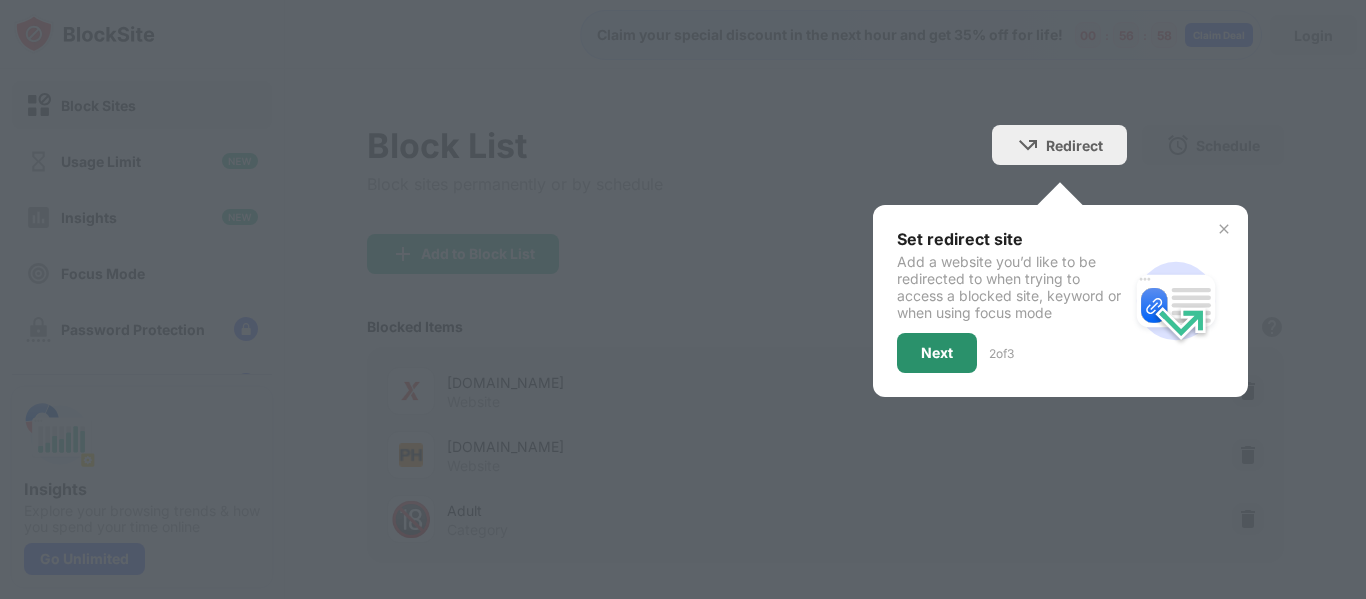 click on "Next" at bounding box center [937, 353] 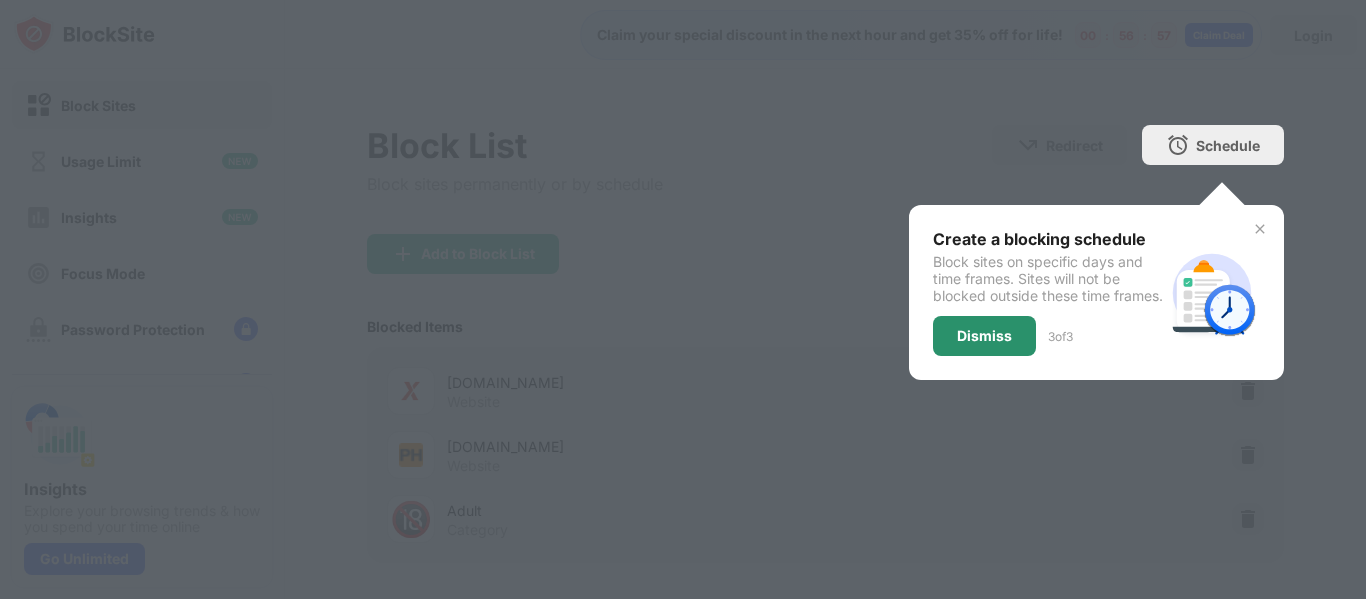 click on "Dismiss" at bounding box center [984, 336] 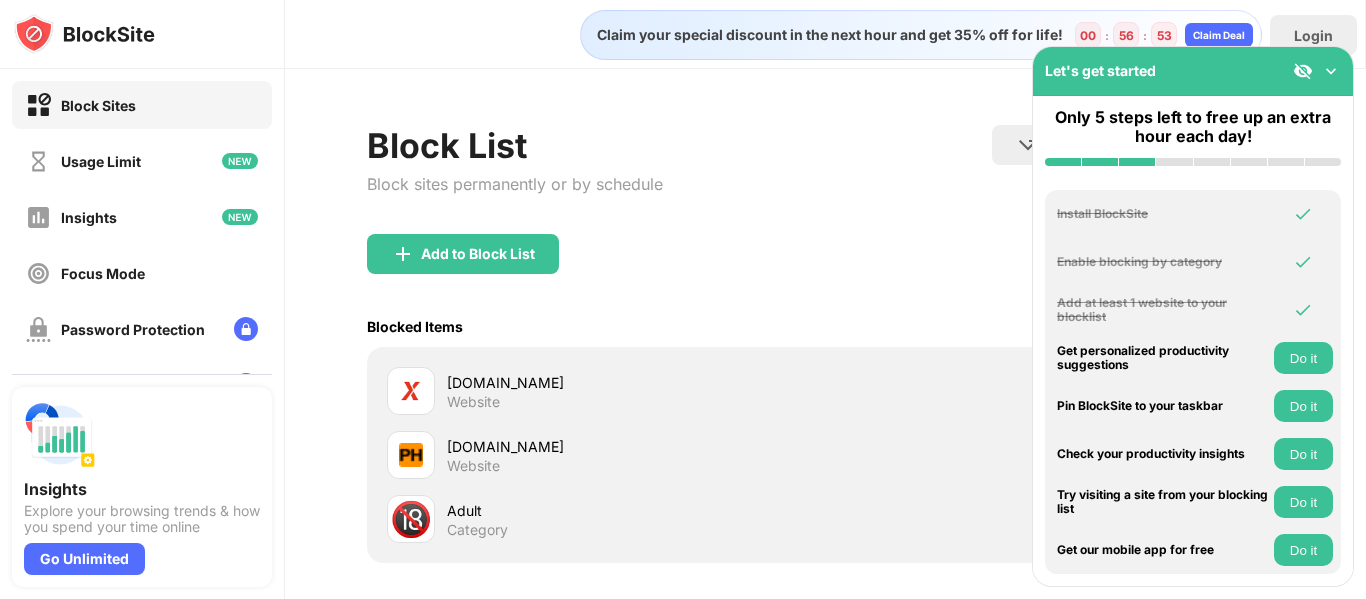 click at bounding box center (1331, 71) 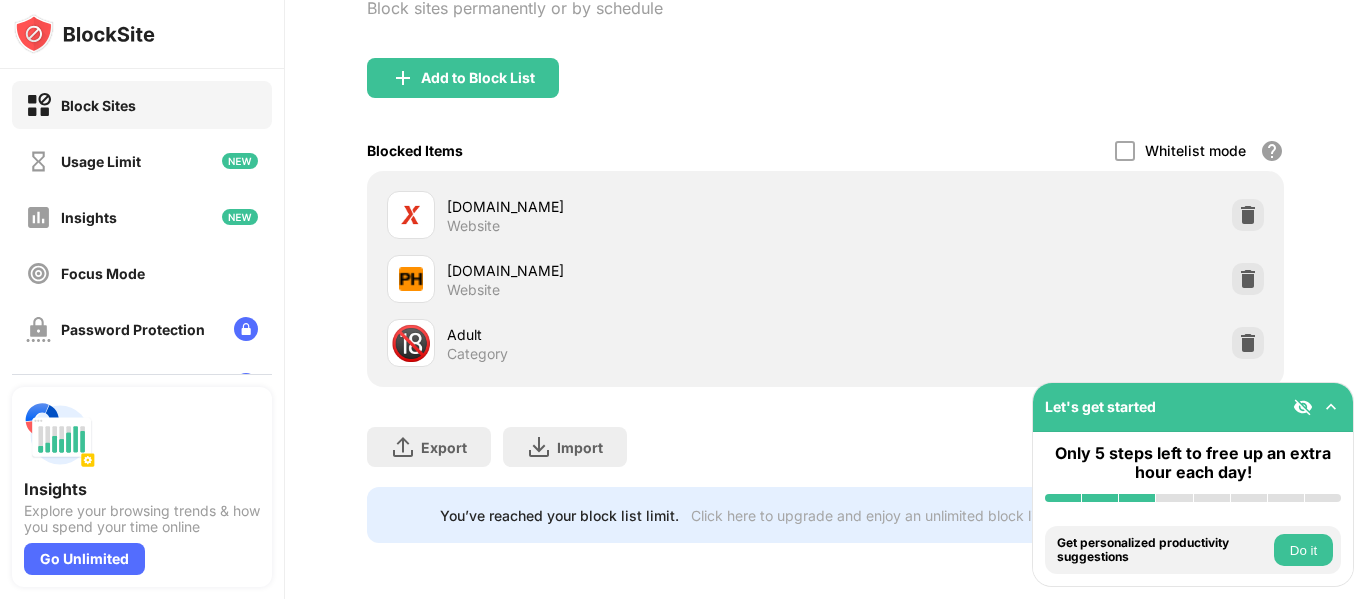 scroll, scrollTop: 0, scrollLeft: 0, axis: both 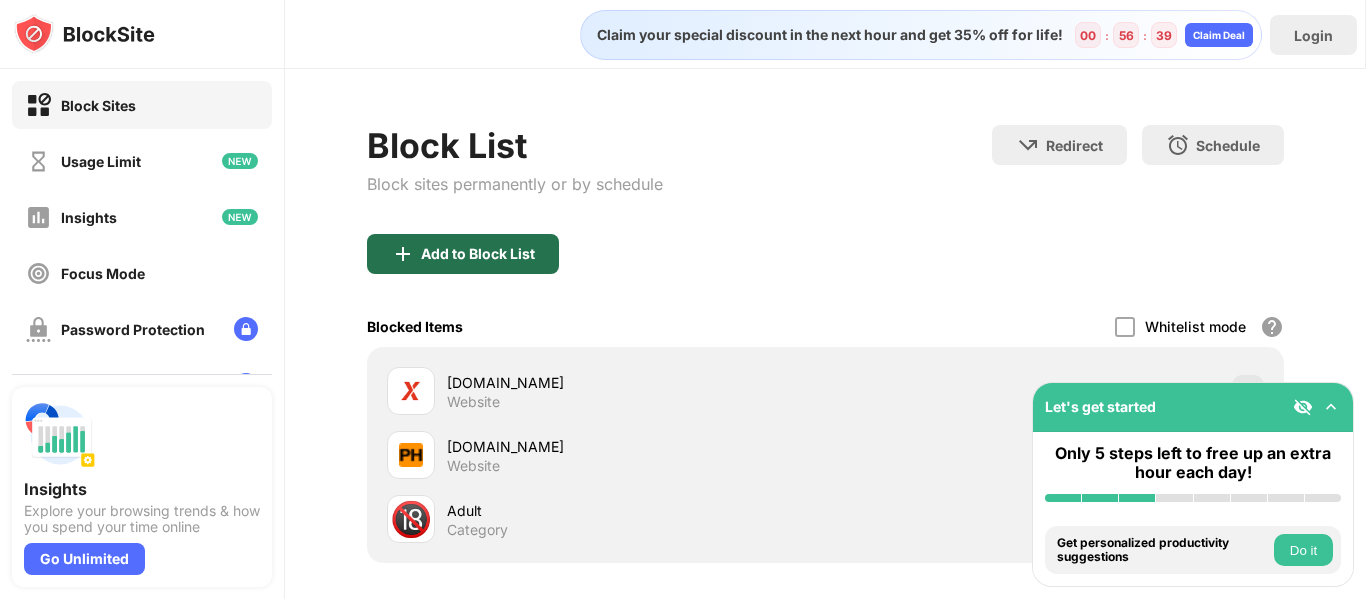 click on "Add to Block List" at bounding box center (478, 254) 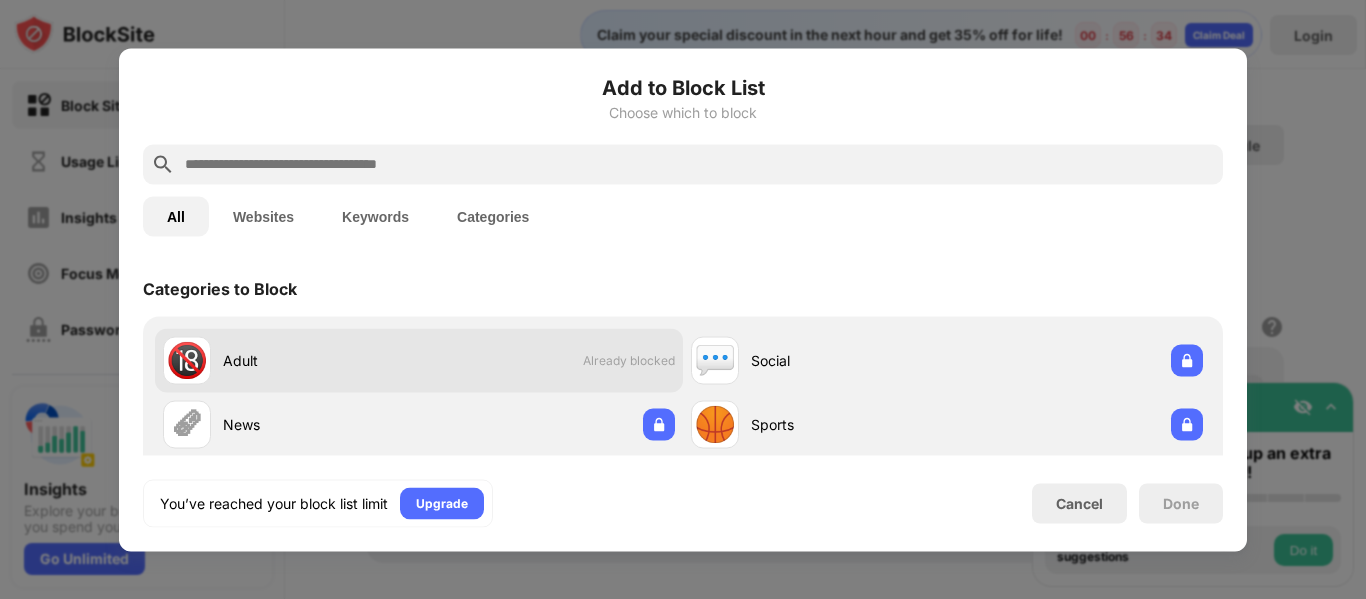 click on "🔞" at bounding box center [187, 360] 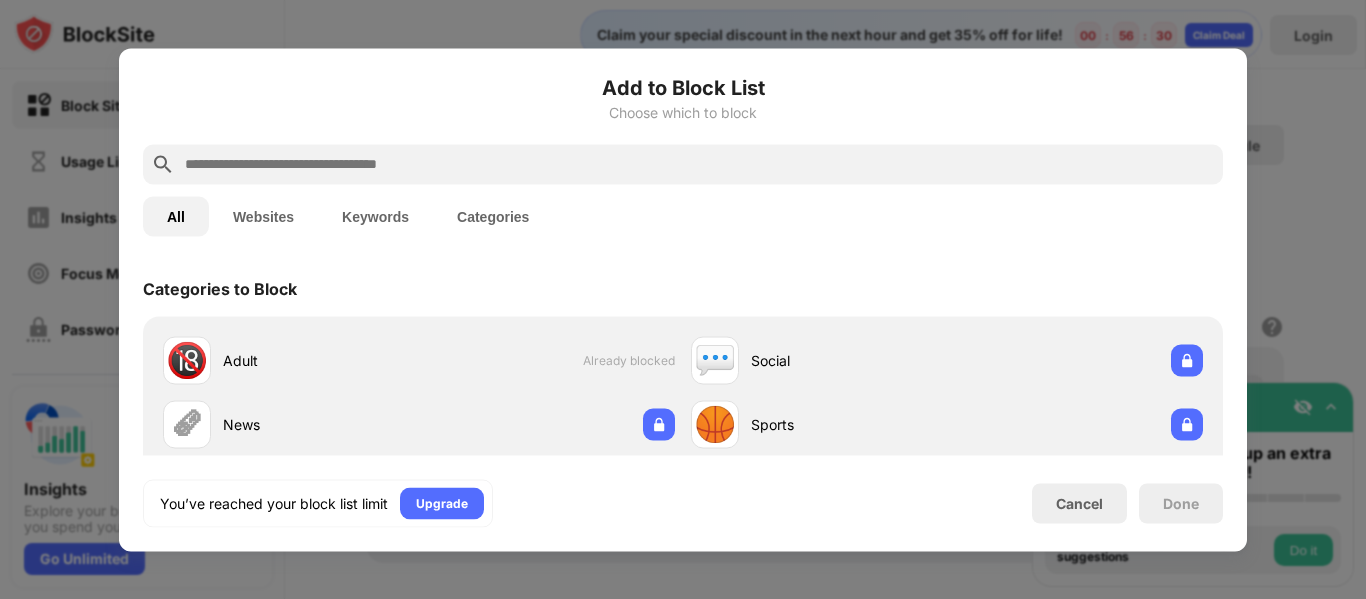 click on "Websites" at bounding box center (263, 216) 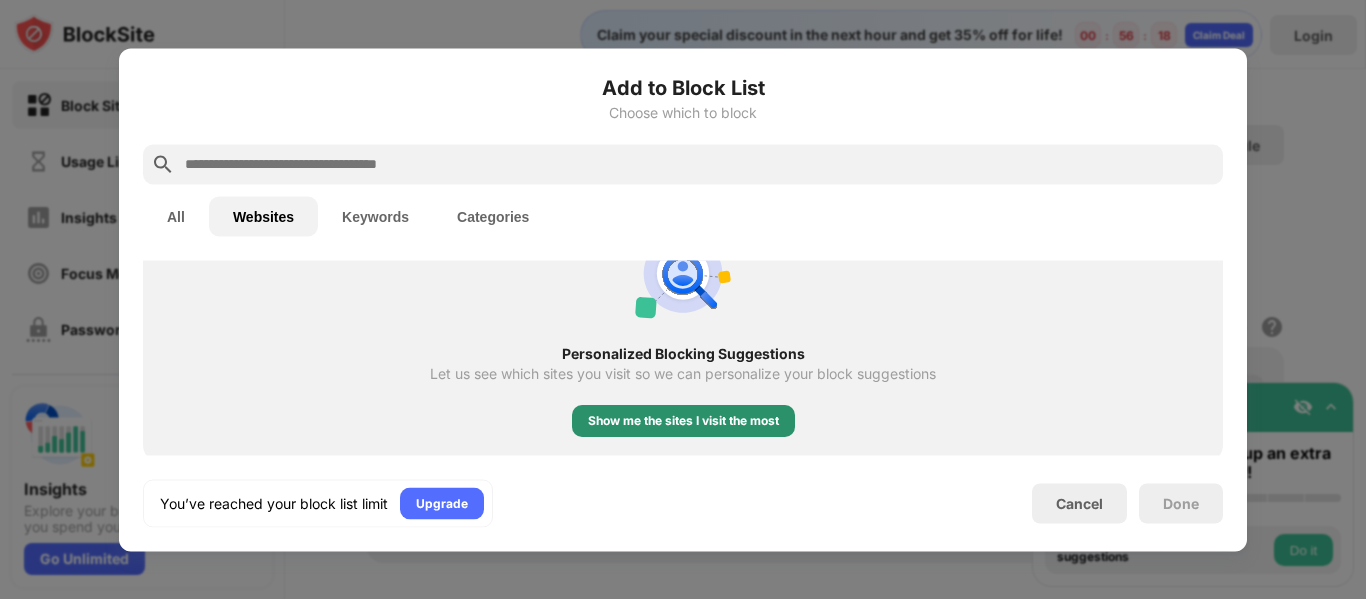 scroll, scrollTop: 533, scrollLeft: 0, axis: vertical 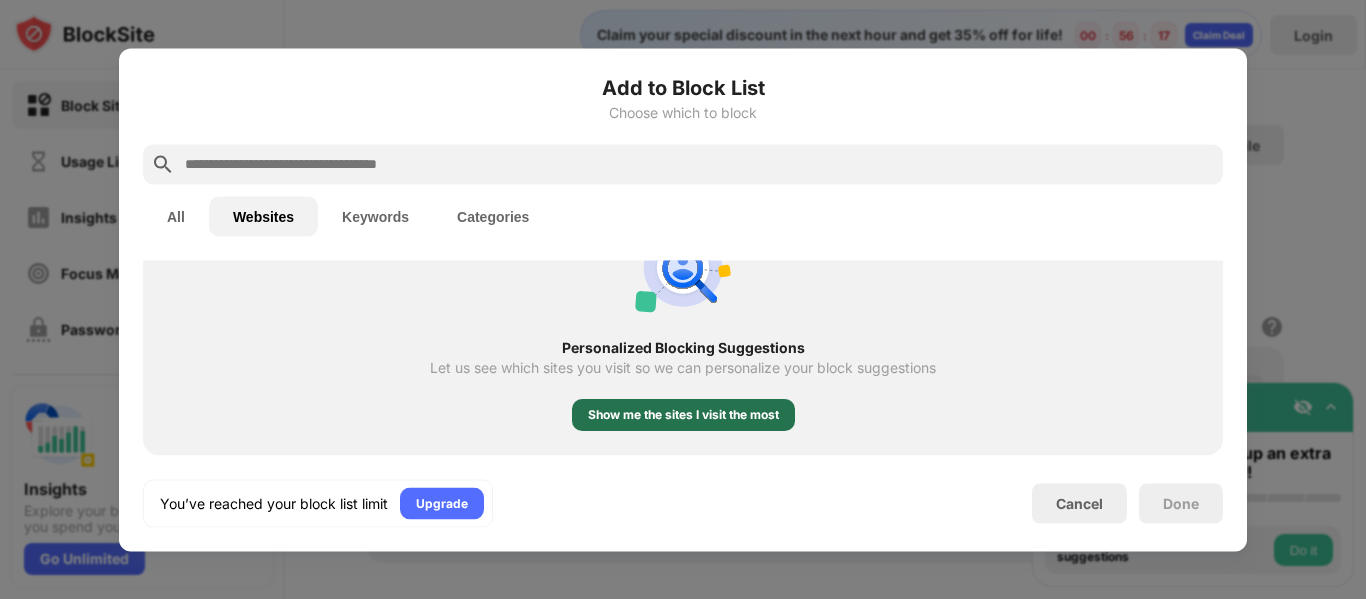 click on "Show me the sites I visit the most" at bounding box center (683, 415) 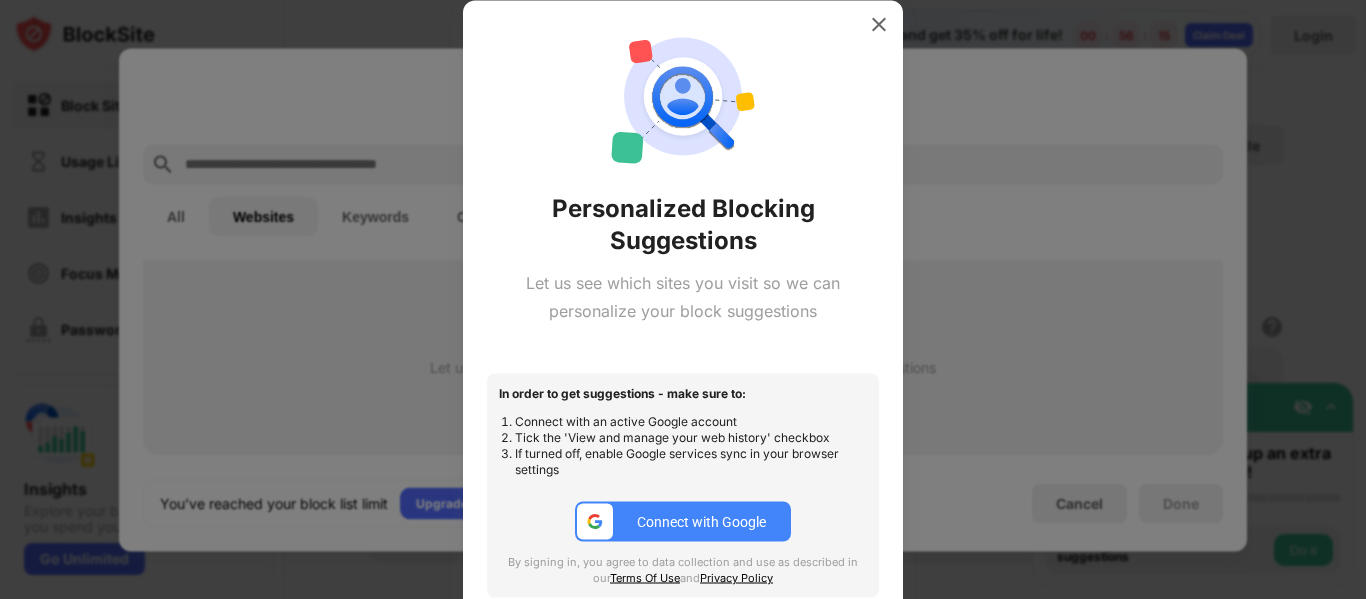 click on "Connect with Google" at bounding box center (701, 522) 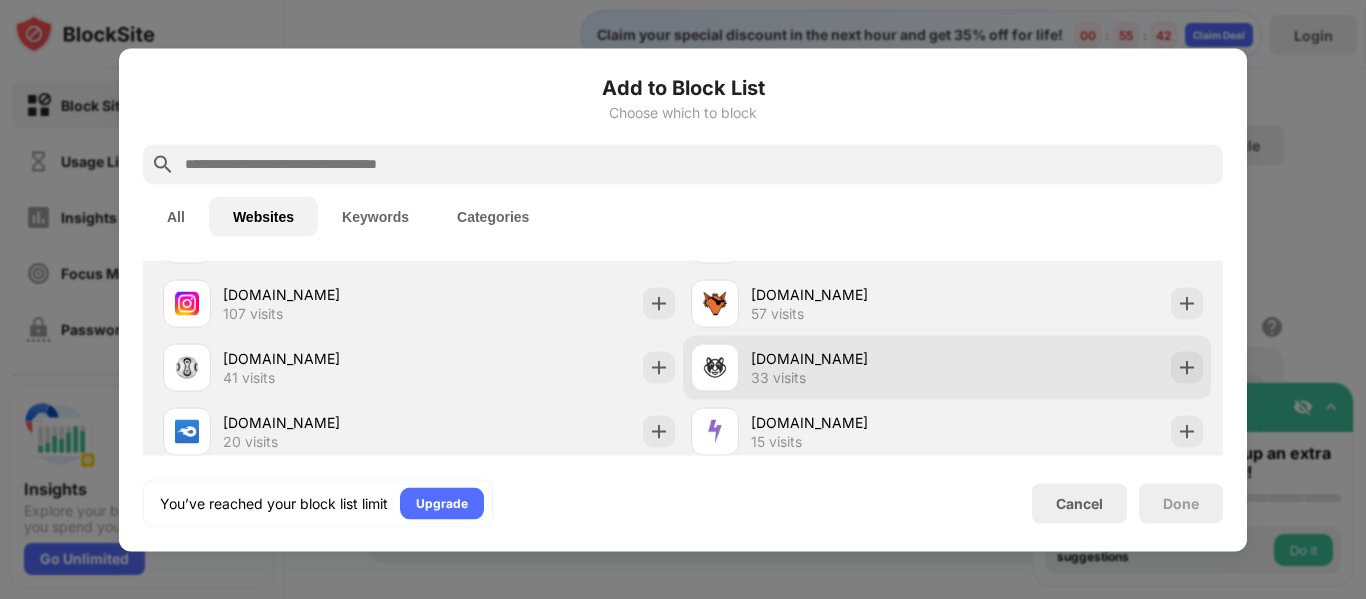 click on "[DOMAIN_NAME] 33 visits" at bounding box center [849, 367] 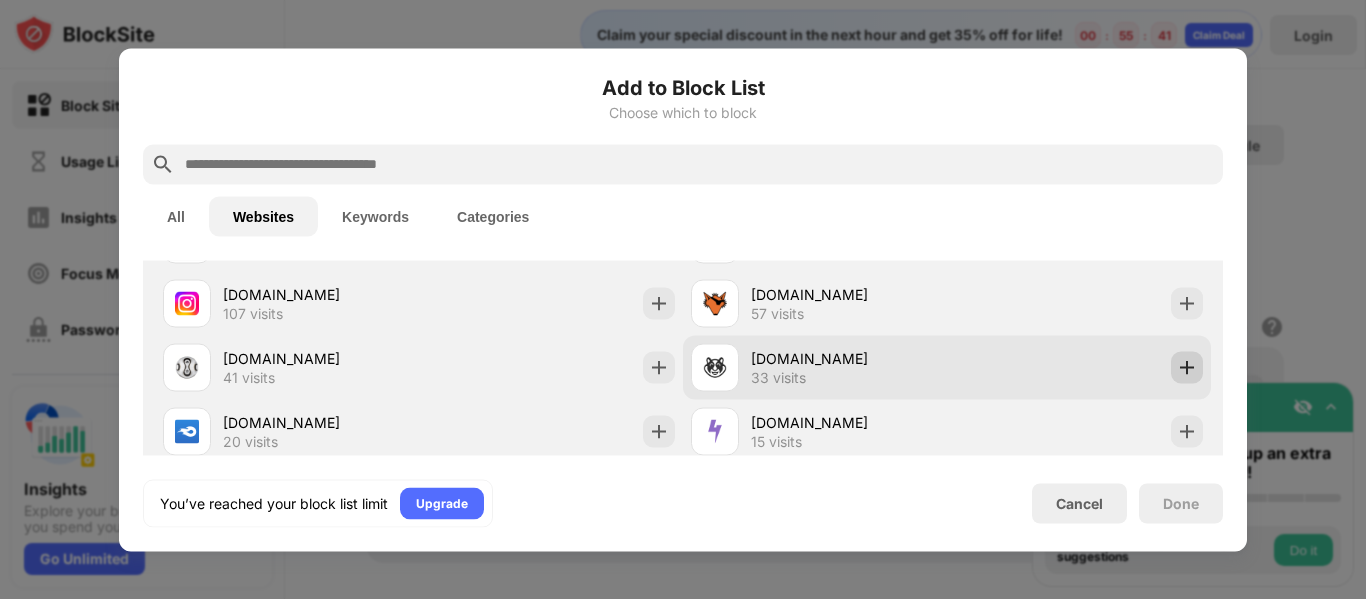 click at bounding box center [1187, 367] 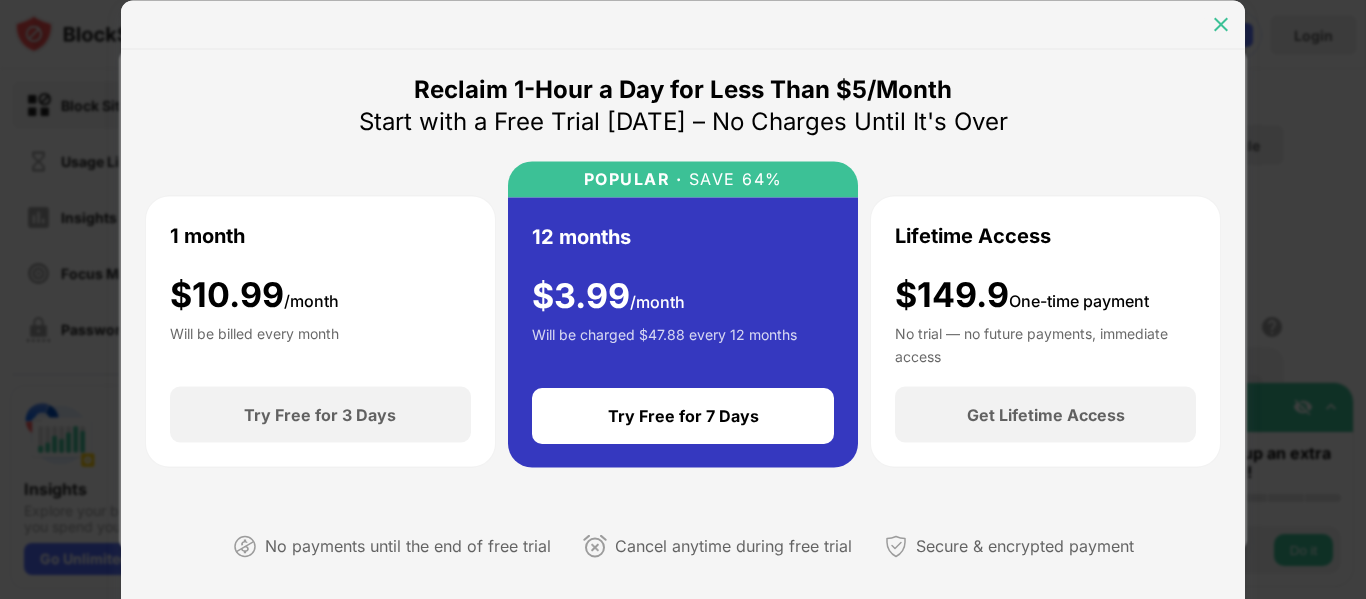 click at bounding box center (1221, 24) 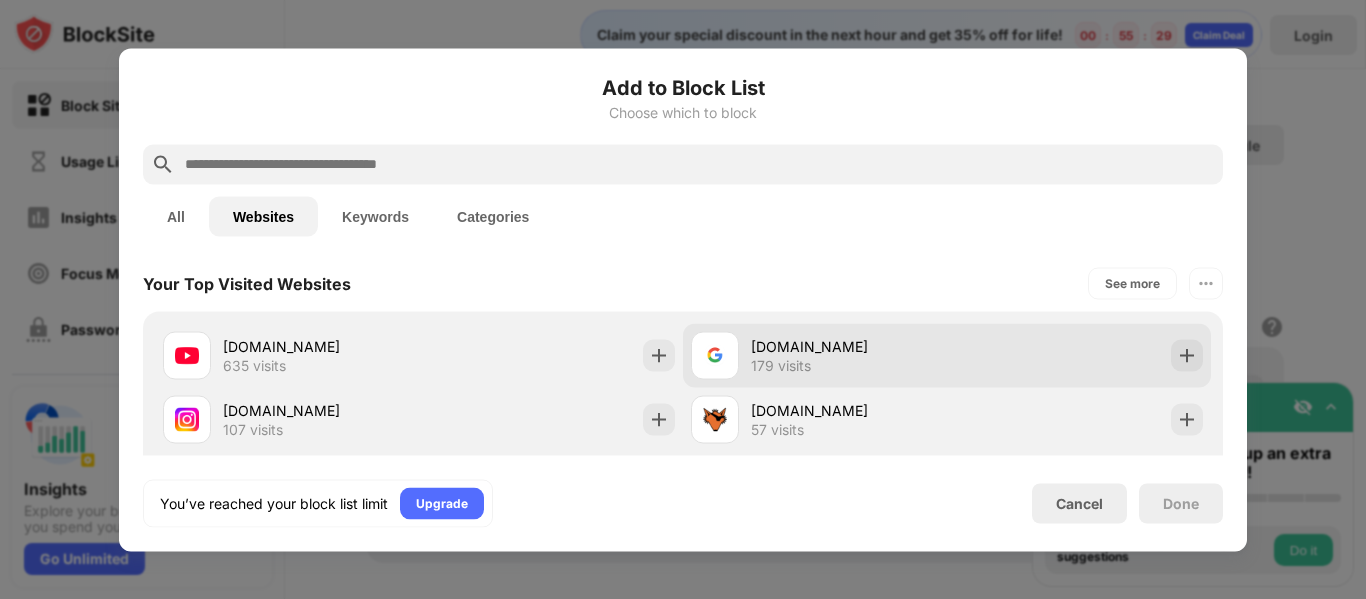scroll, scrollTop: 517, scrollLeft: 0, axis: vertical 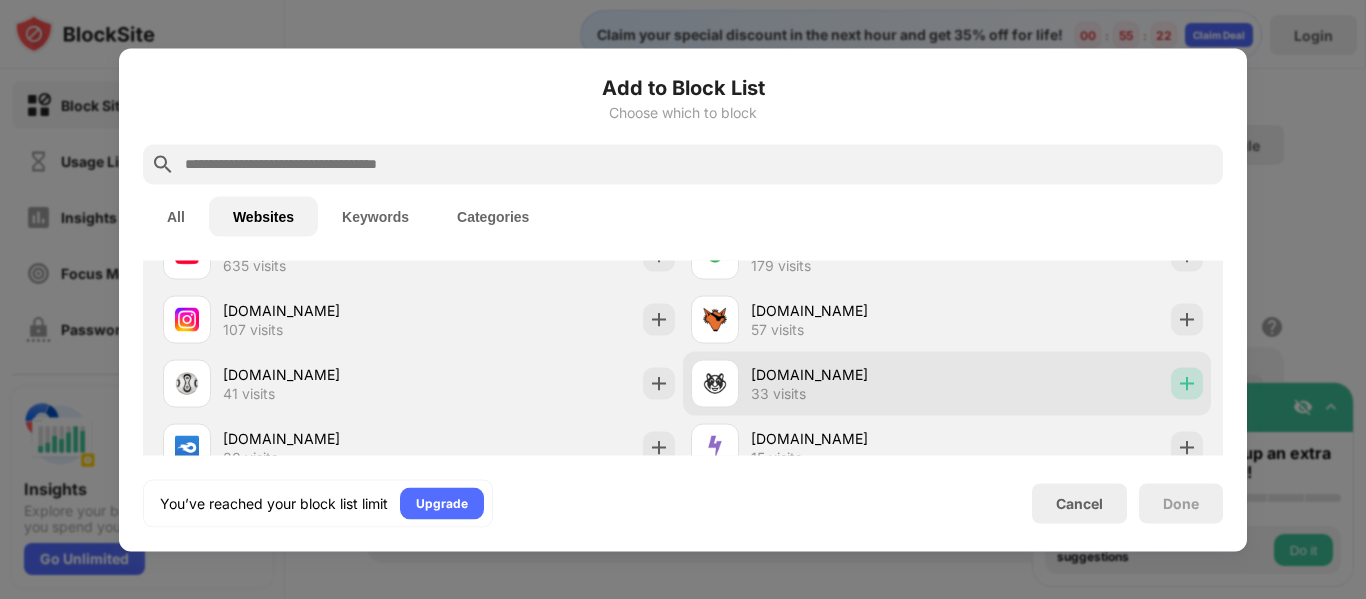 click at bounding box center [1187, 383] 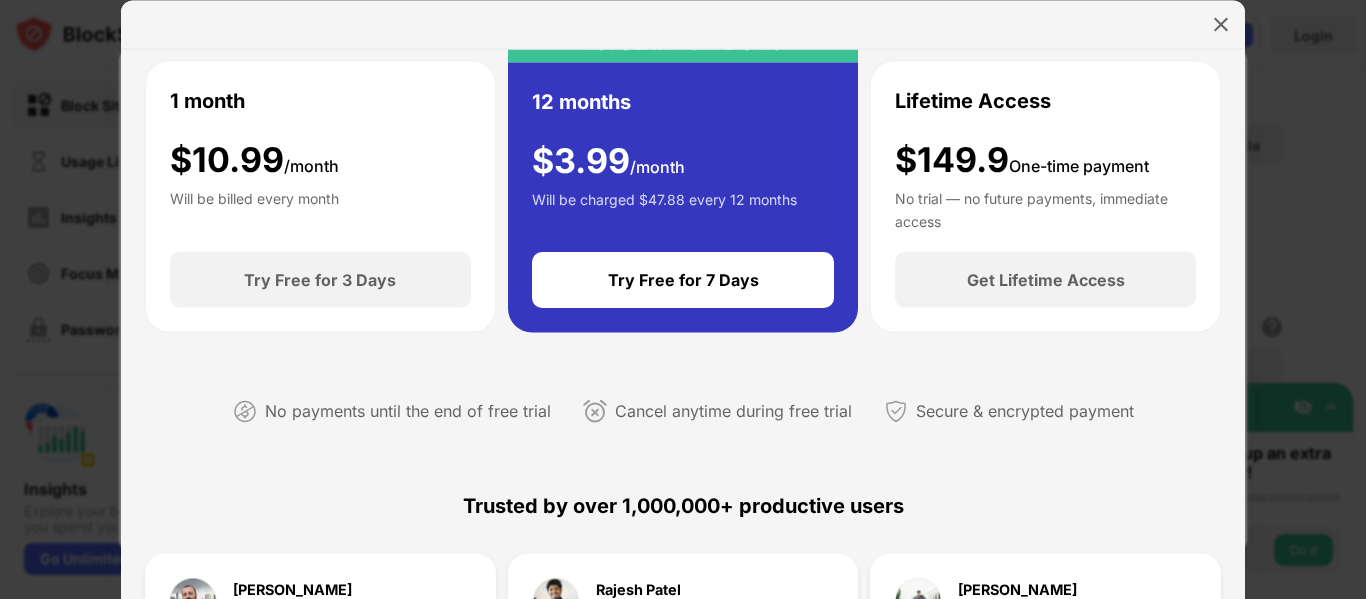 scroll, scrollTop: 400, scrollLeft: 0, axis: vertical 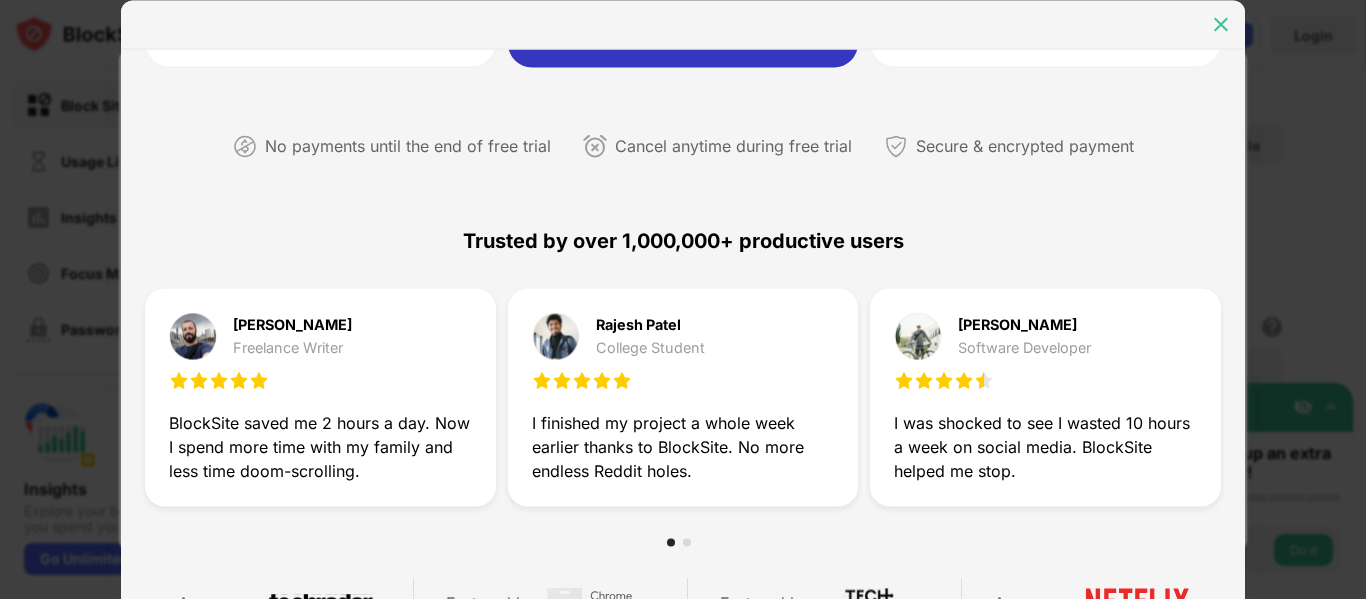 click at bounding box center [1221, 24] 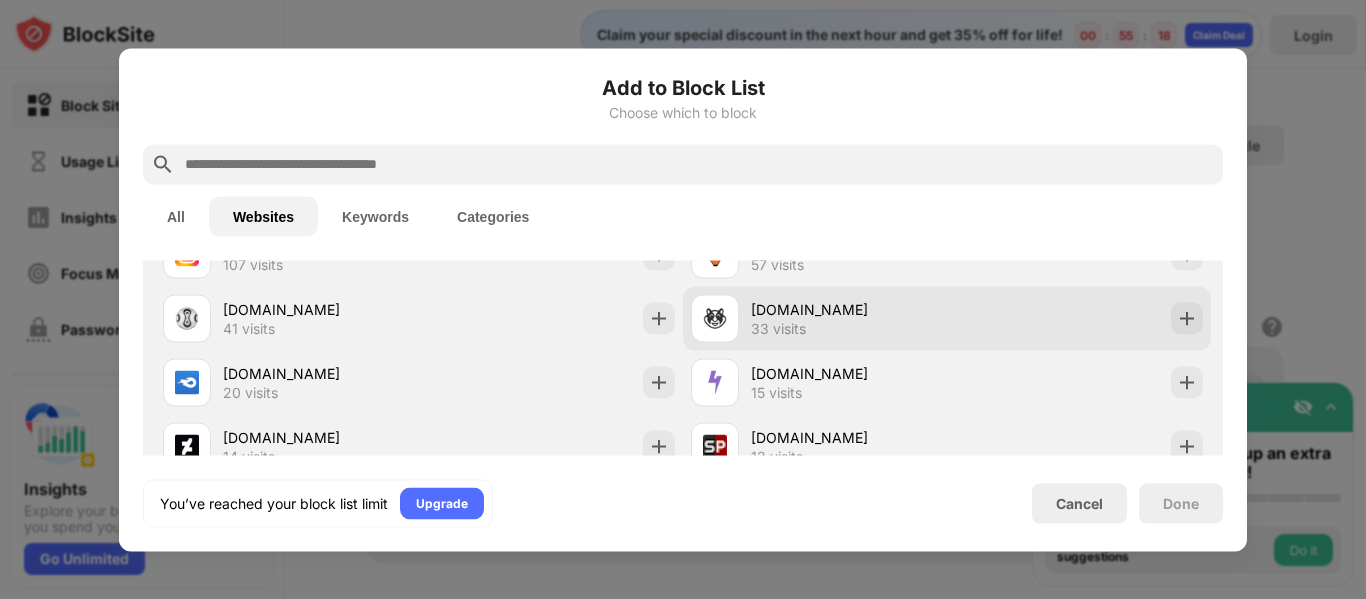 scroll, scrollTop: 617, scrollLeft: 0, axis: vertical 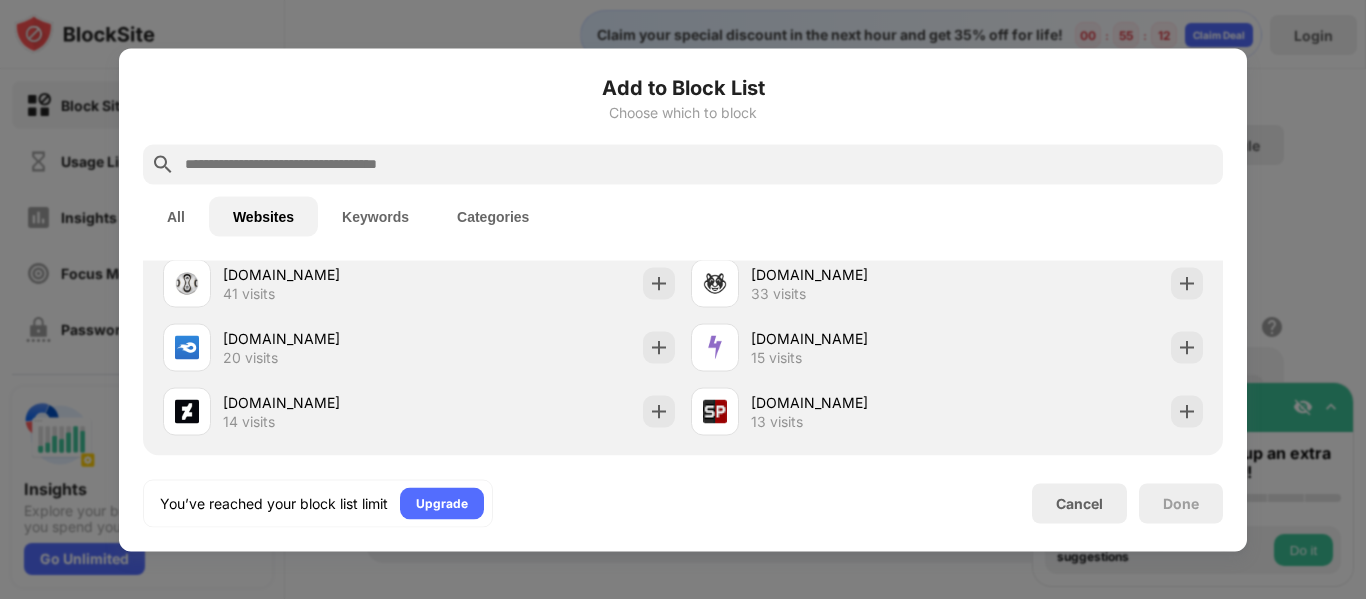 click on "Add to Block List" at bounding box center [683, 87] 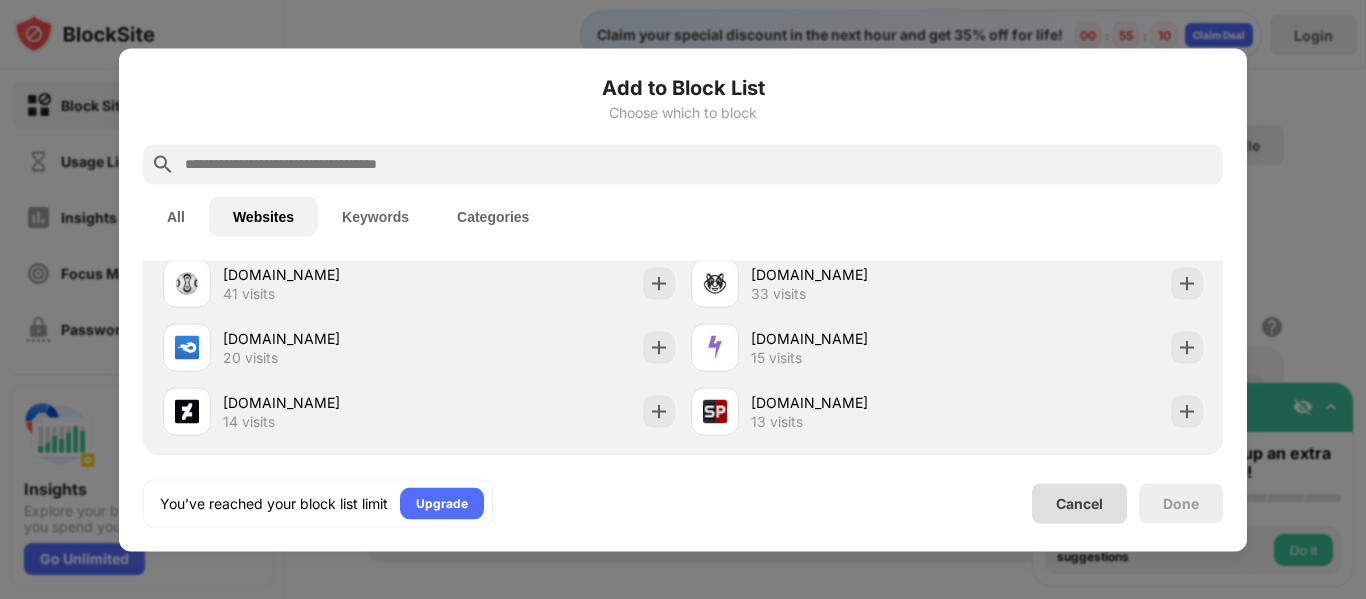 click on "Cancel" at bounding box center [1079, 503] 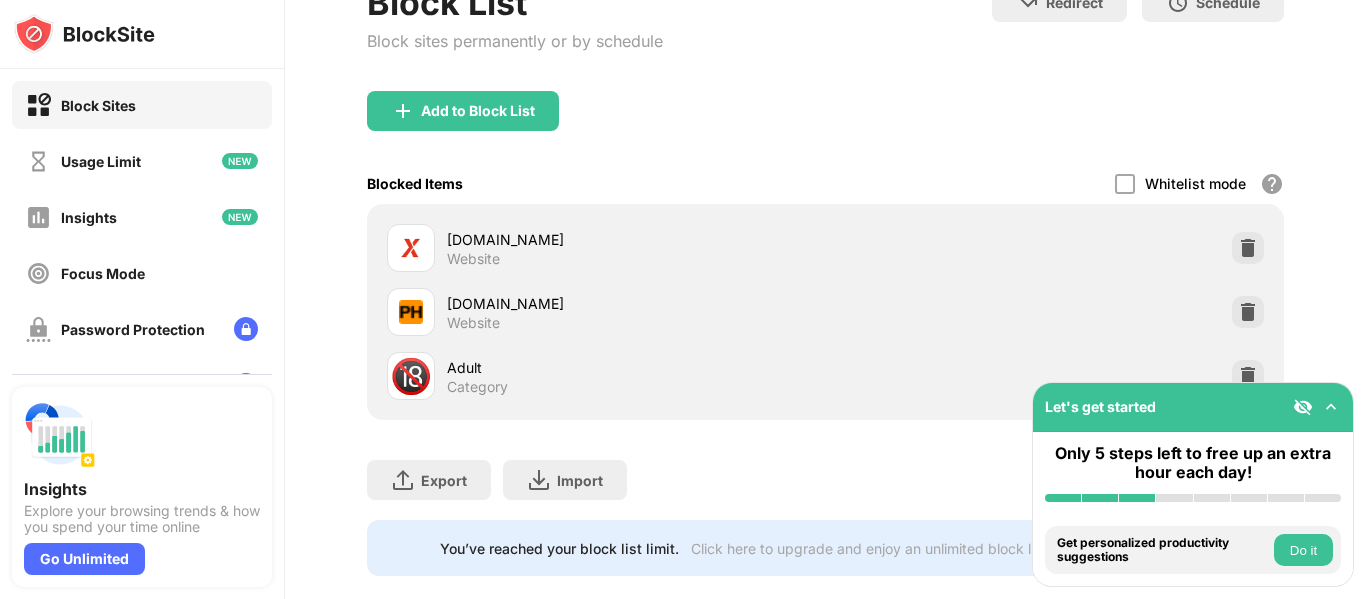 scroll, scrollTop: 191, scrollLeft: 0, axis: vertical 